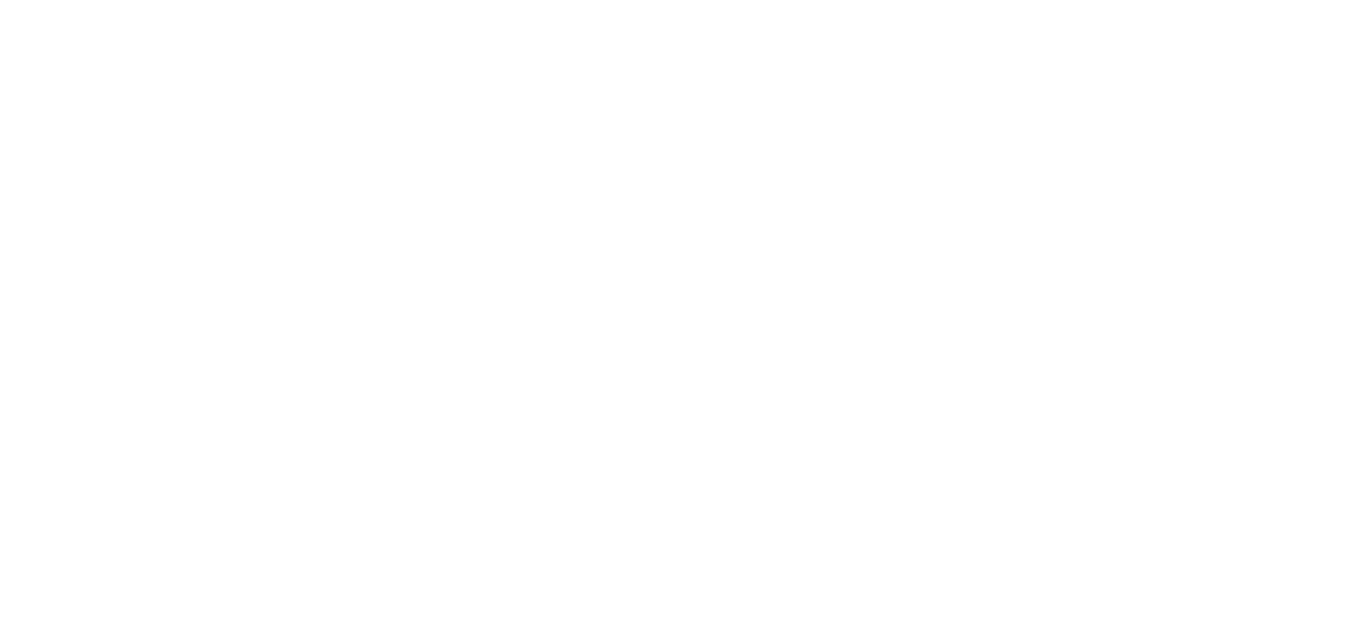 scroll, scrollTop: 0, scrollLeft: 0, axis: both 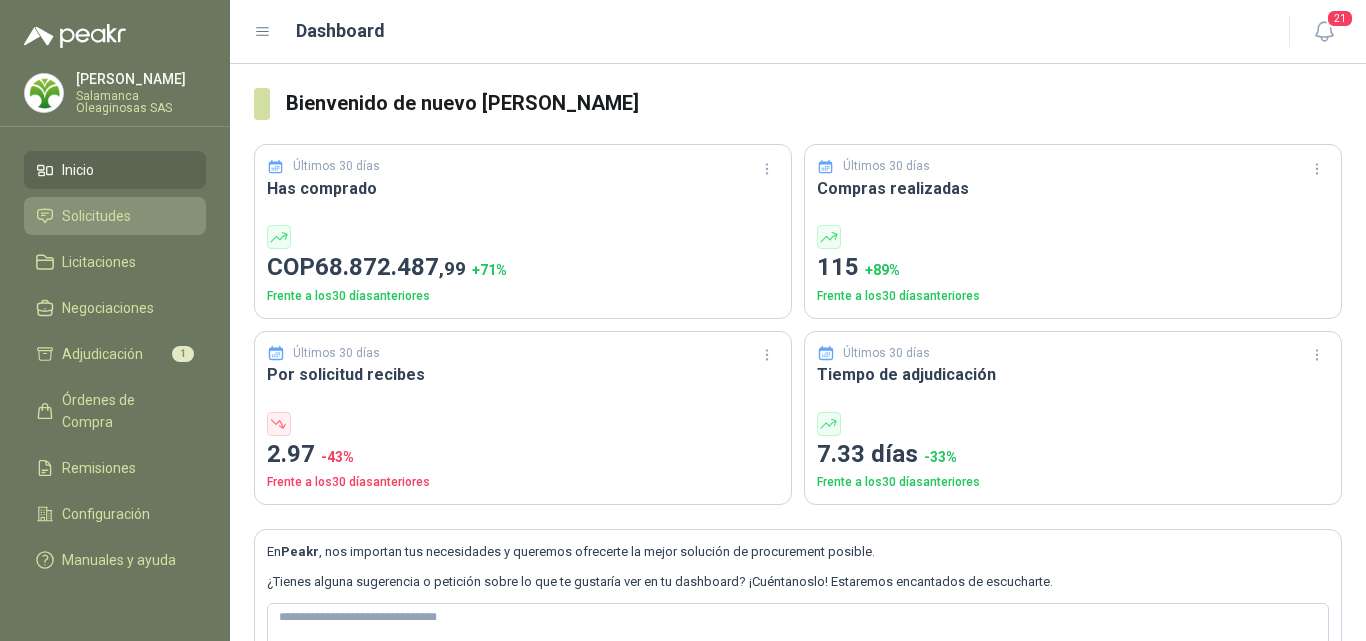click on "Solicitudes" at bounding box center (115, 216) 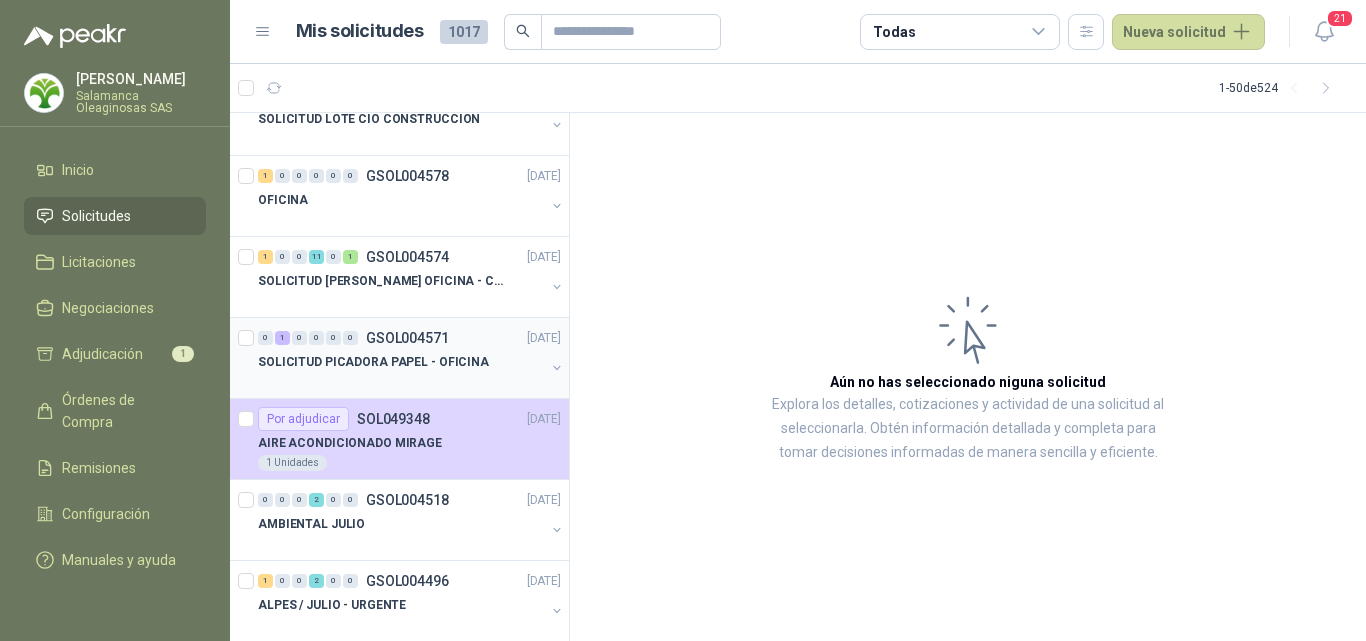 scroll, scrollTop: 0, scrollLeft: 0, axis: both 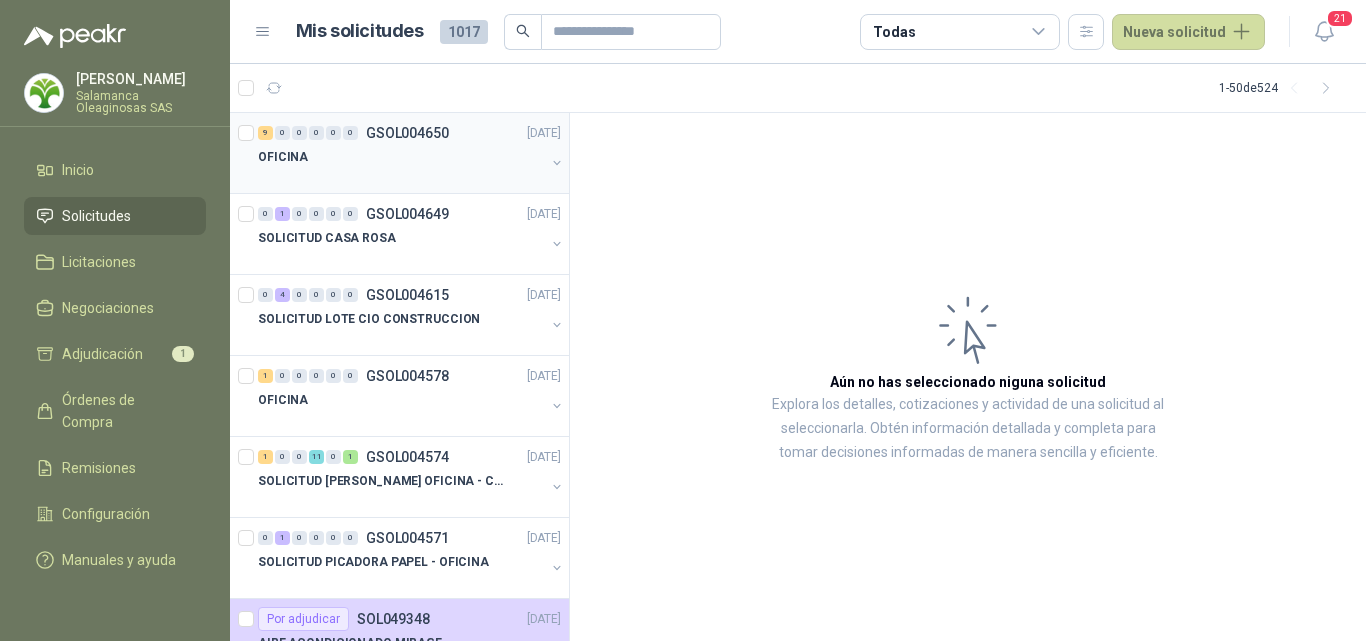 click at bounding box center (401, 177) 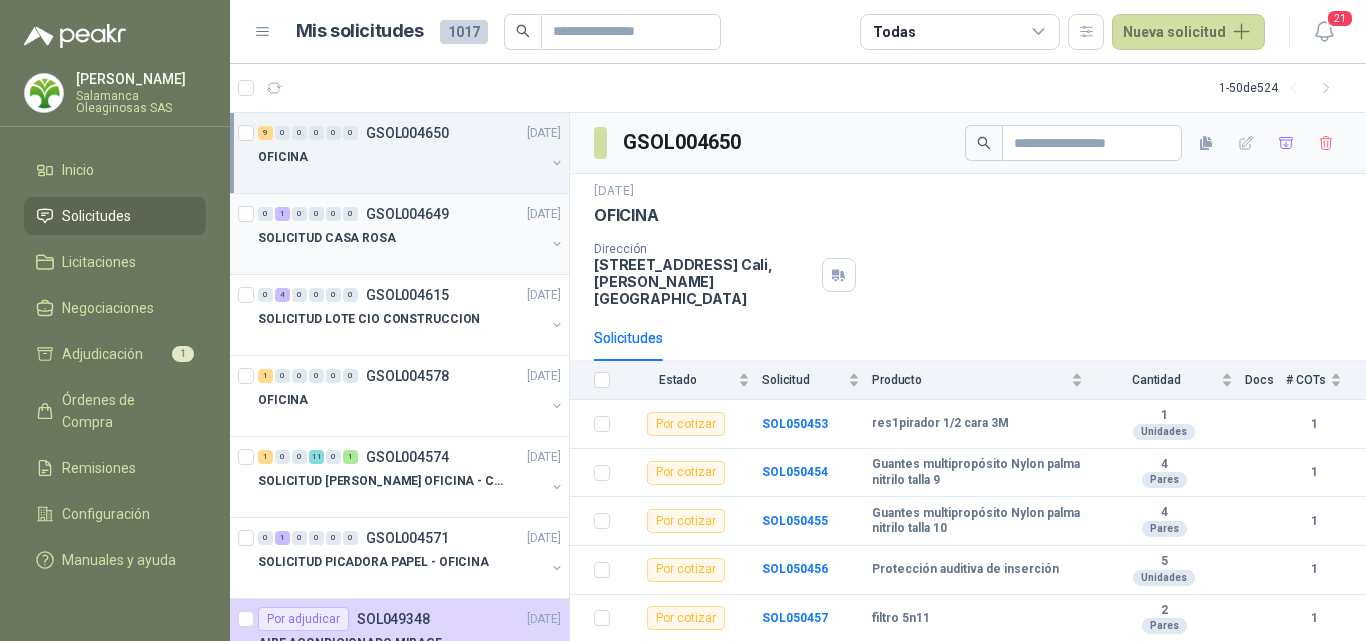 click on "SOLICITUD CASA ROSA" at bounding box center (401, 238) 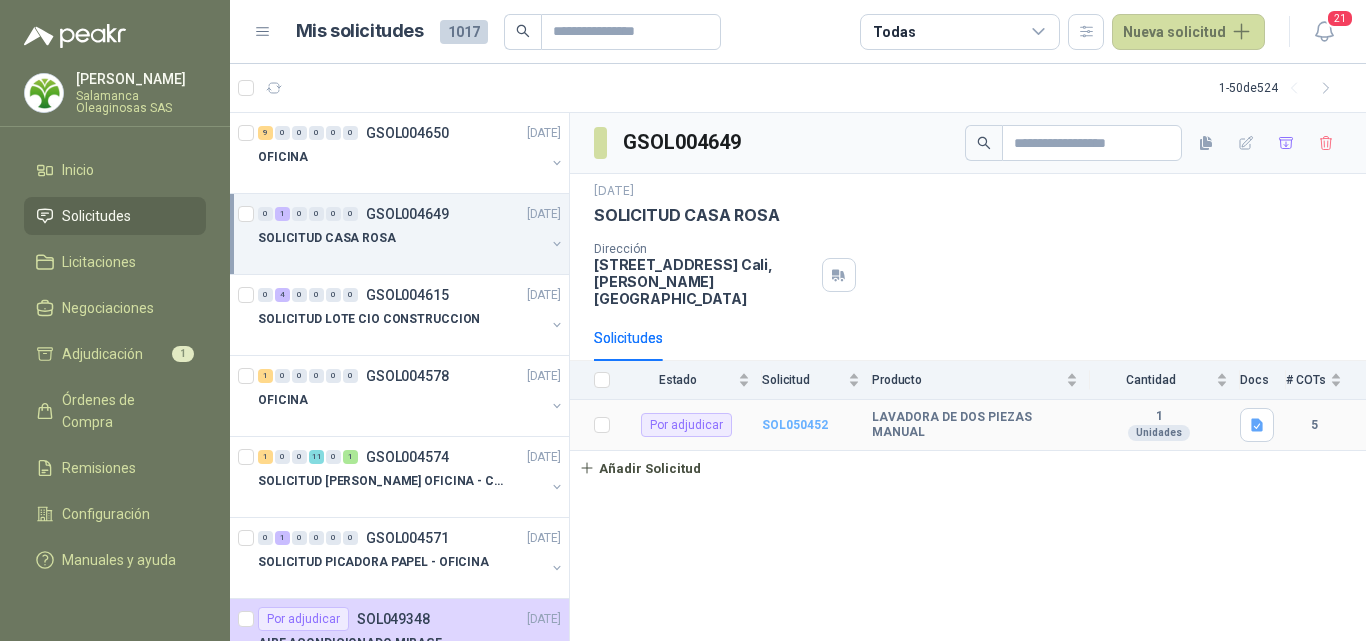 click on "SOL050452" at bounding box center [795, 425] 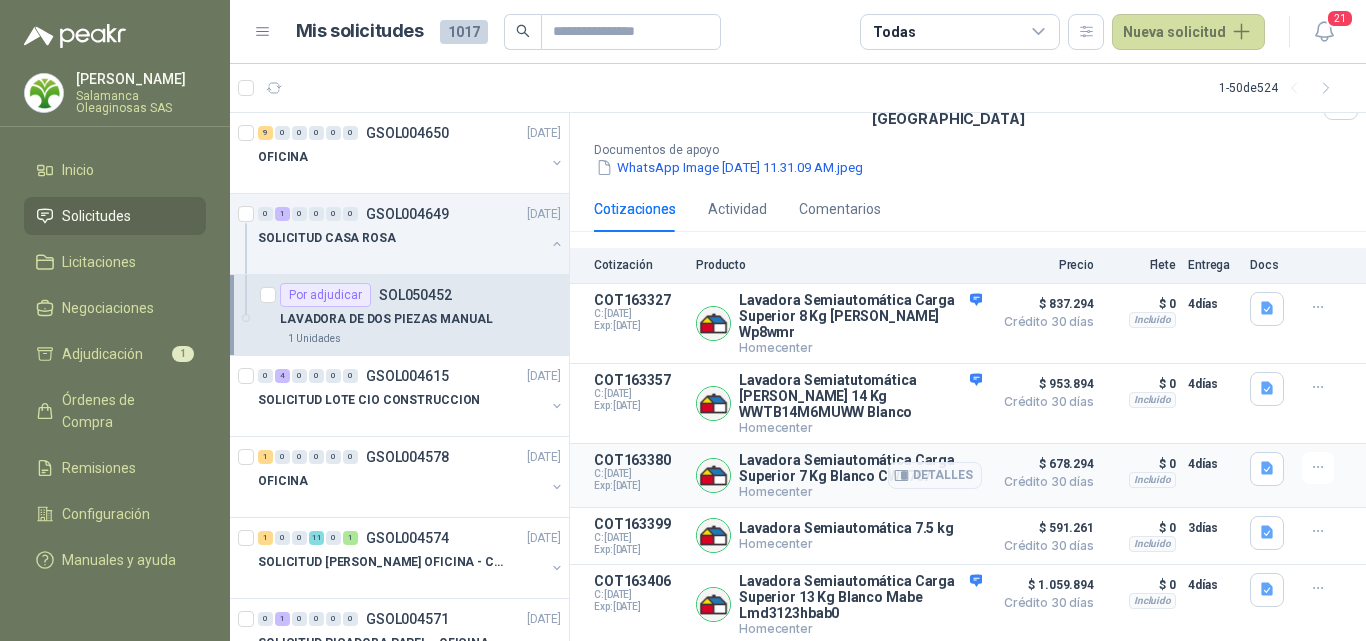 scroll, scrollTop: 160, scrollLeft: 0, axis: vertical 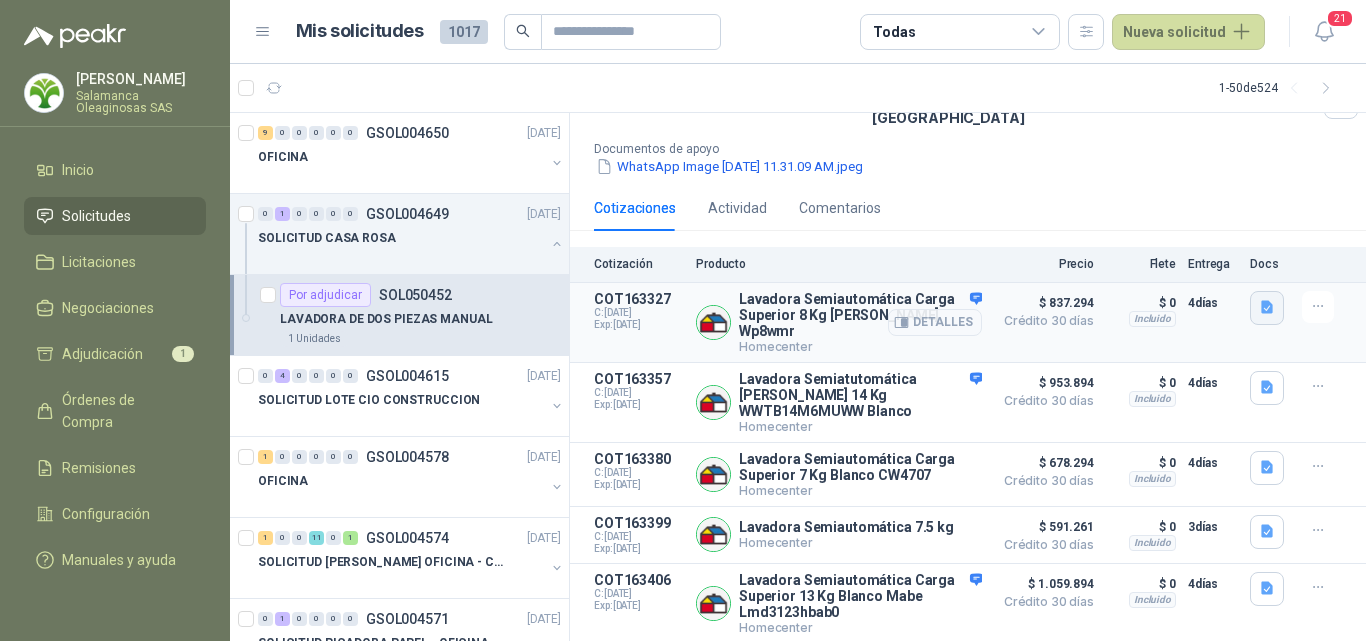 click 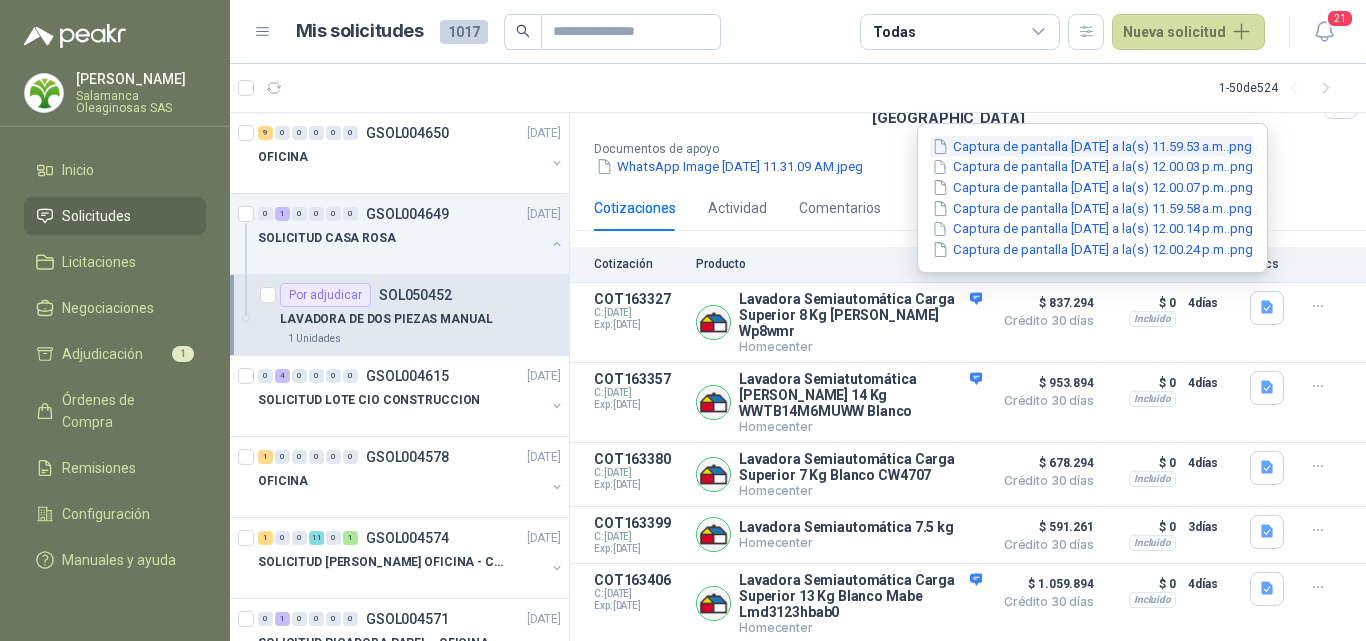 click on "Captura de pantalla [DATE] a la(s) 11.59.53 a.m..png" at bounding box center [1092, 146] 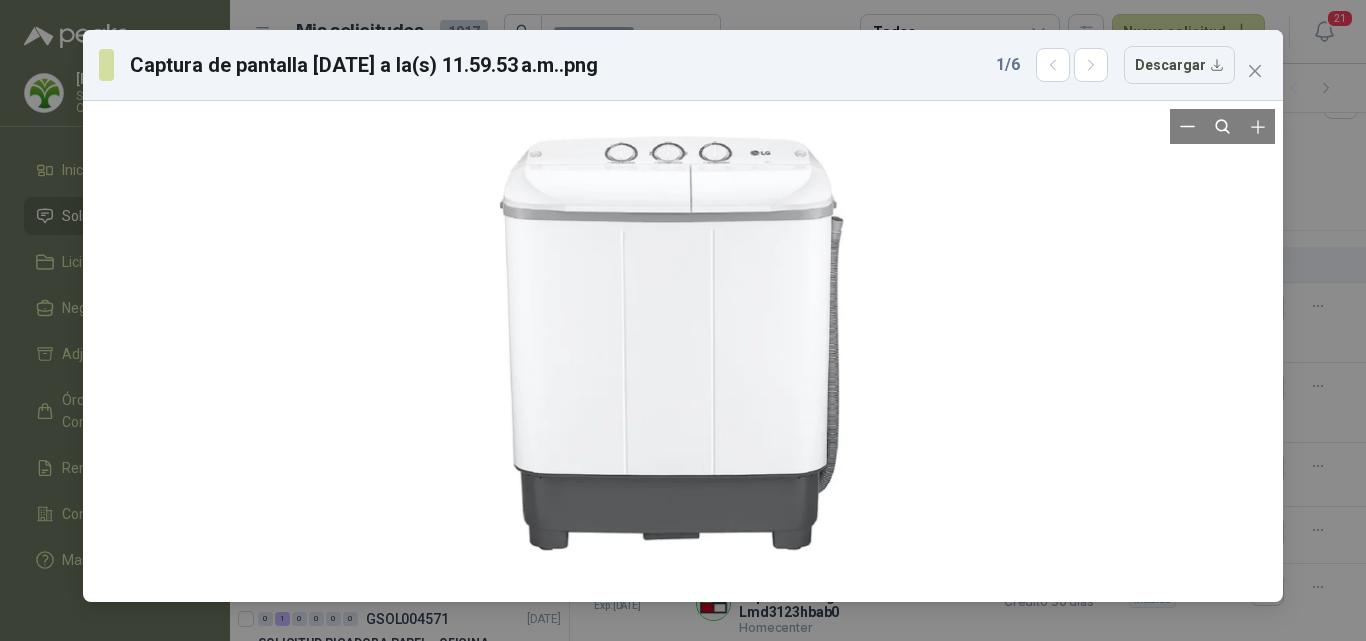 click at bounding box center (683, 351) 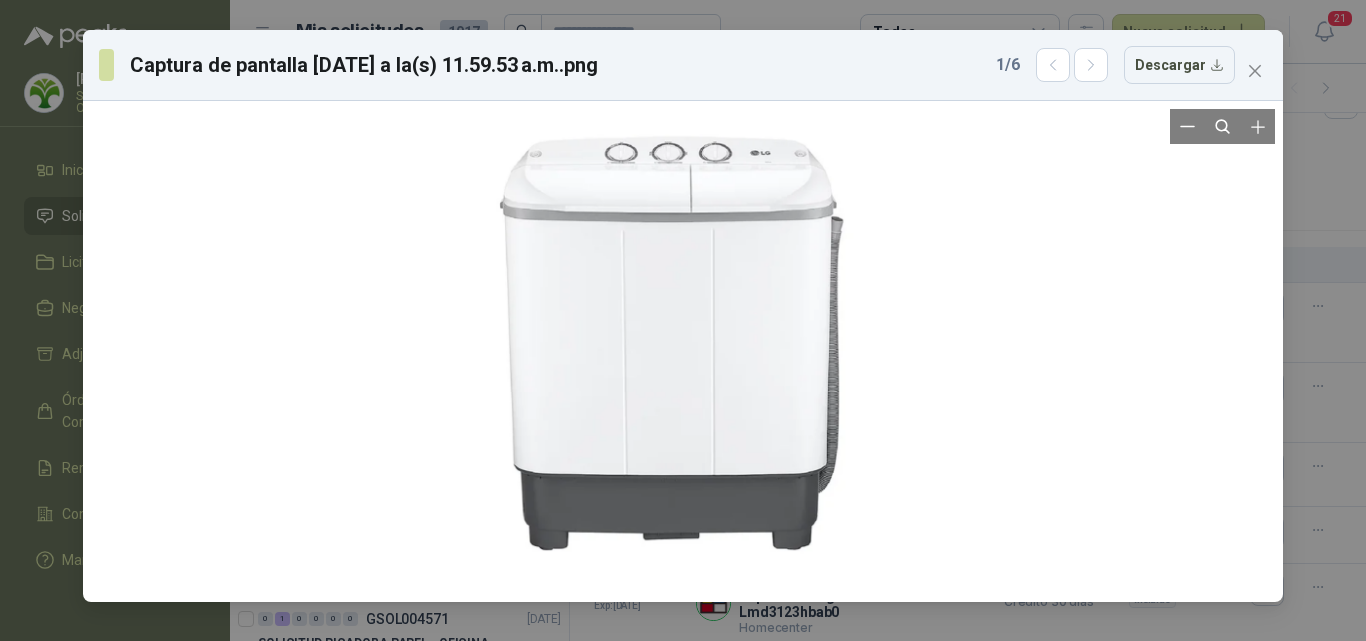 click at bounding box center (683, 351) 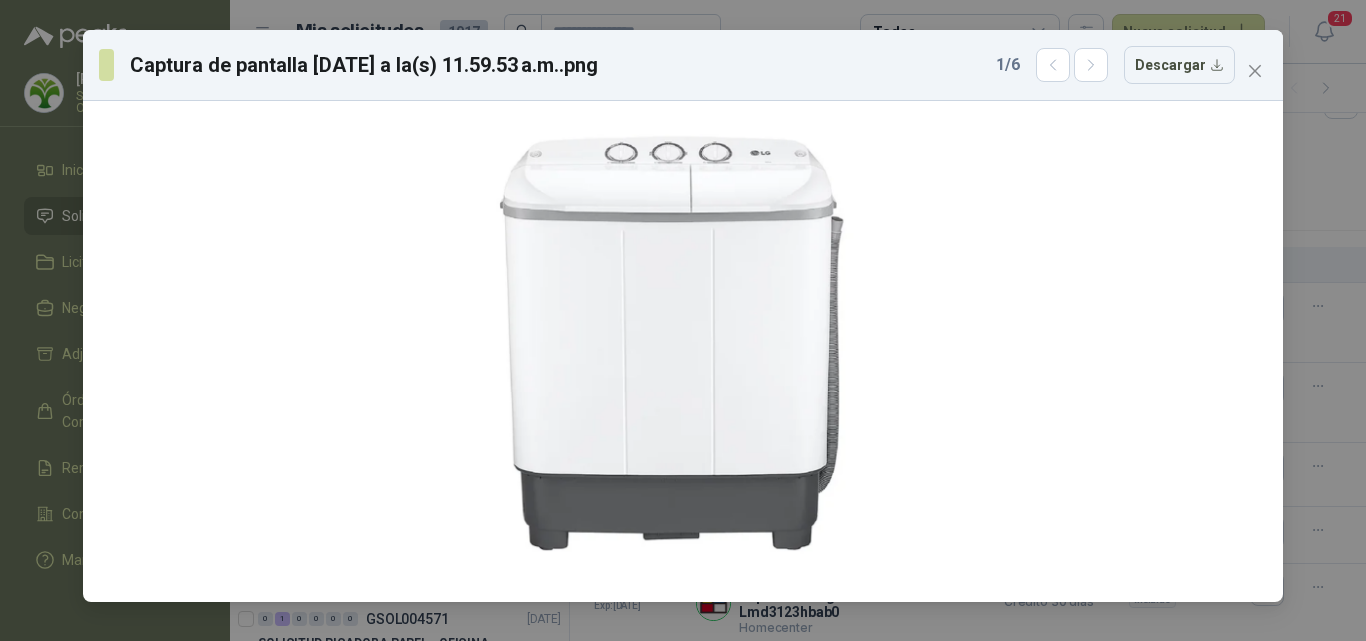 click on "Captura de pantalla [DATE] a la(s) 11.59.53 a.m..png   1 / 6 Descargar" at bounding box center [683, 320] 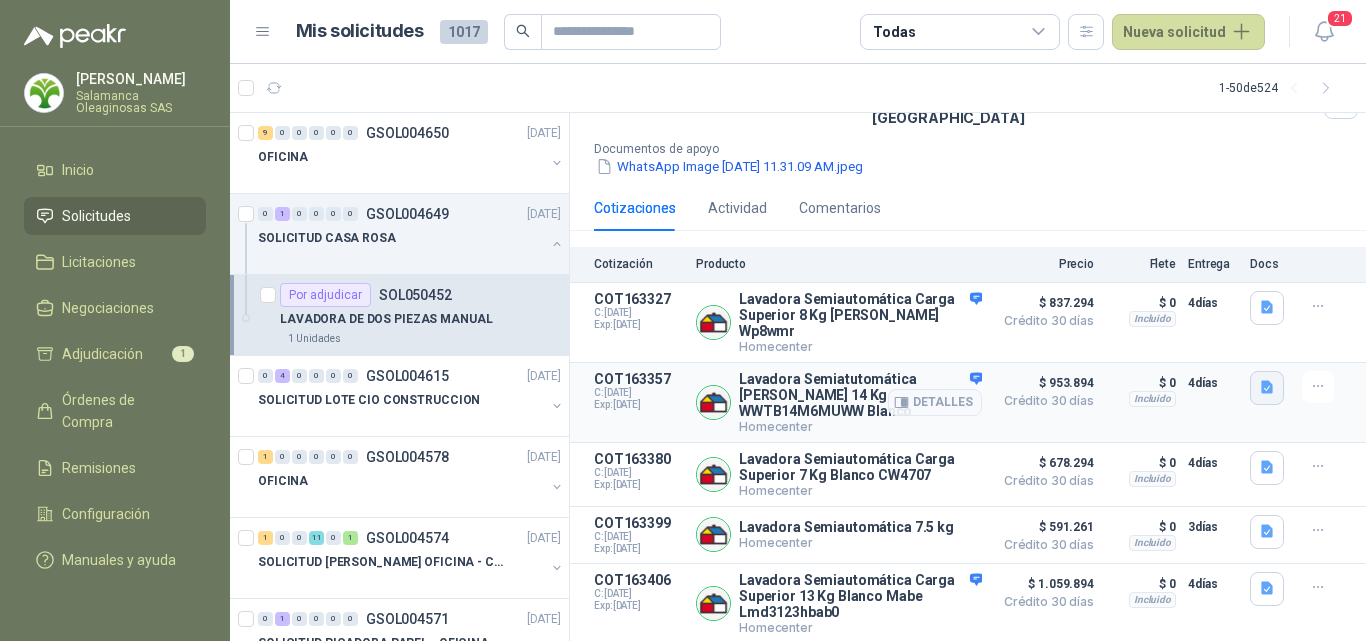 click 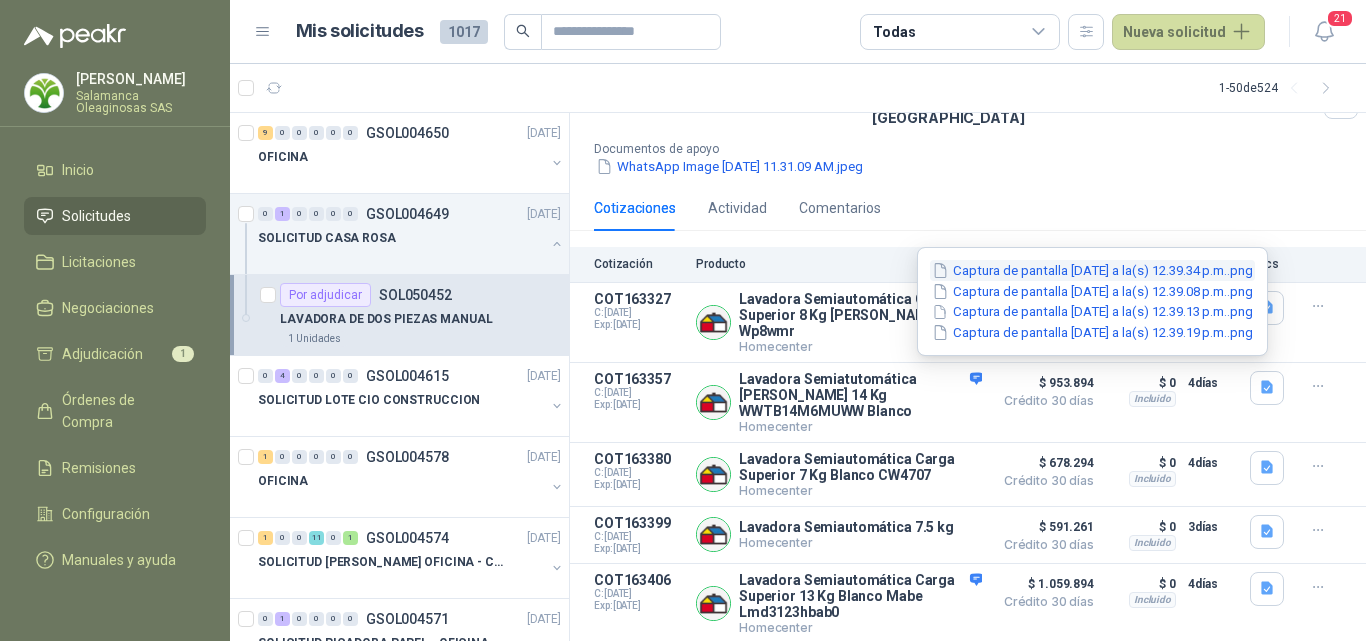 click on "Captura de pantalla [DATE] a la(s) 12.39.34 p.m..png" at bounding box center [1092, 270] 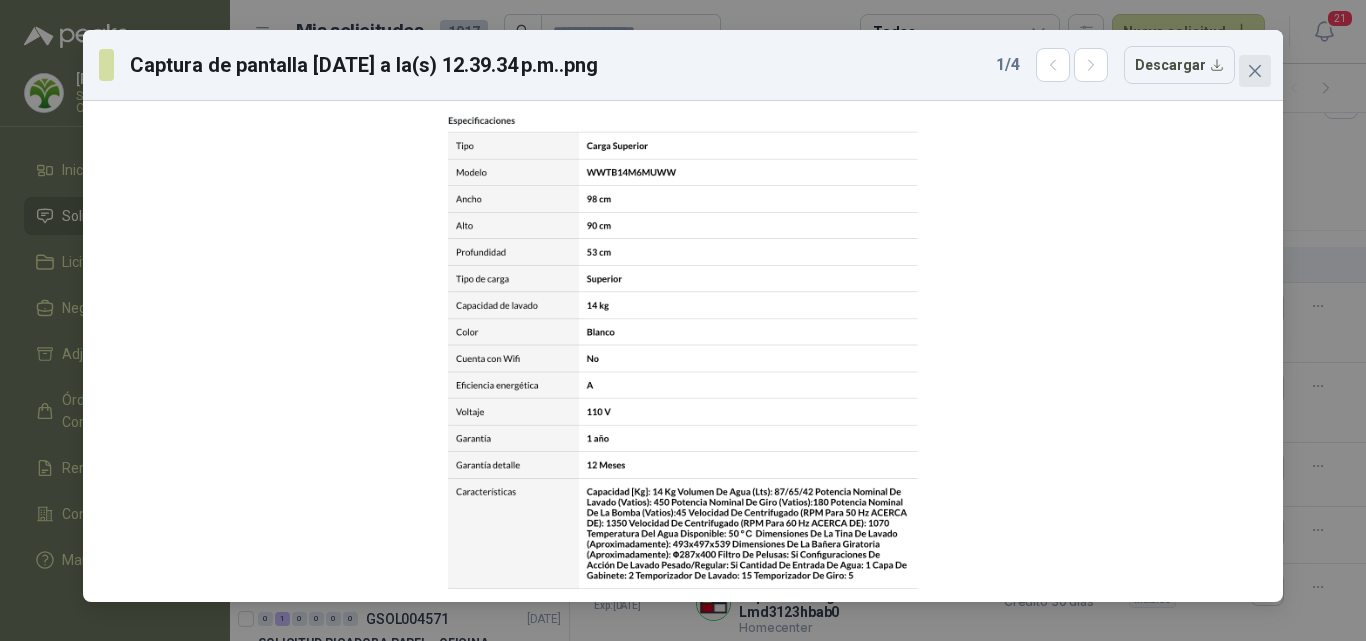 click 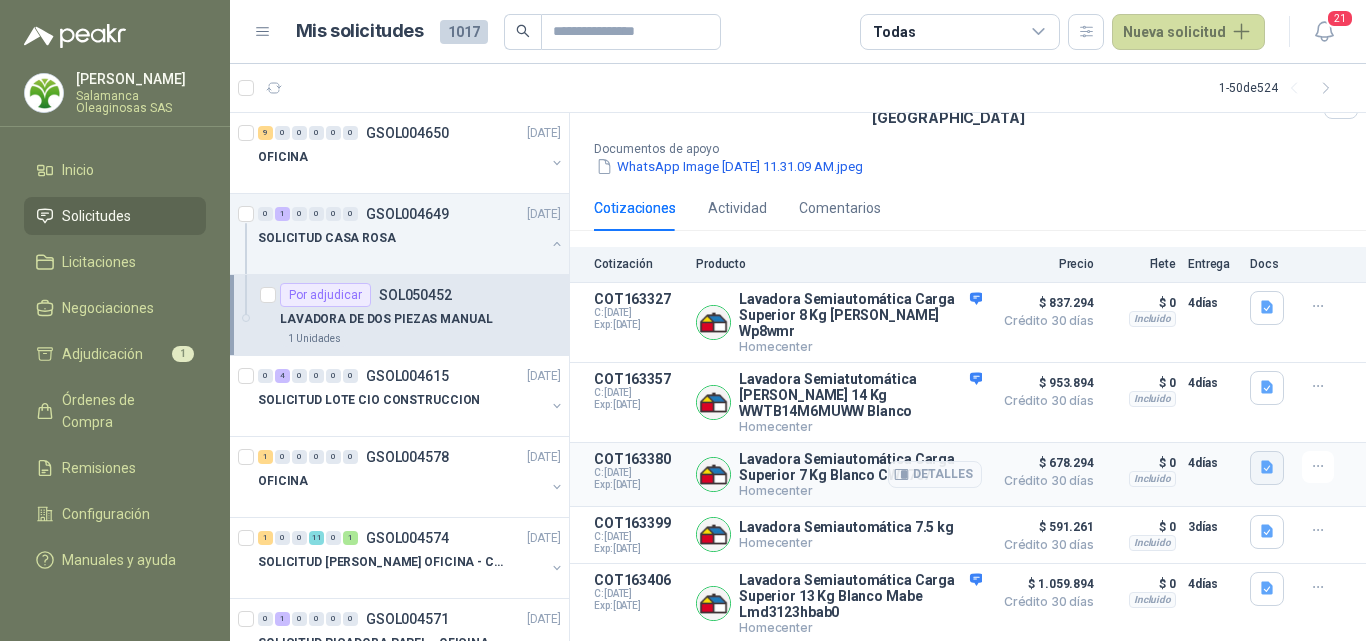 click 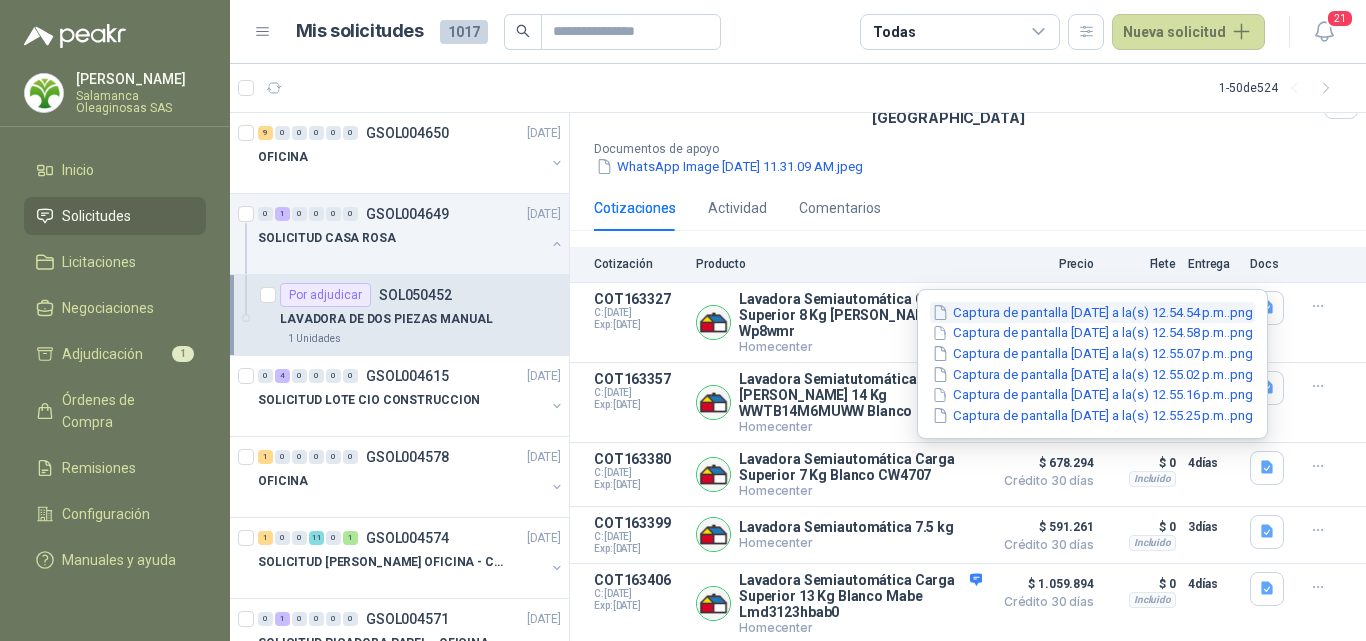 click on "Captura de pantalla [DATE] a la(s) 12.54.54 p.m..png" at bounding box center (1092, 312) 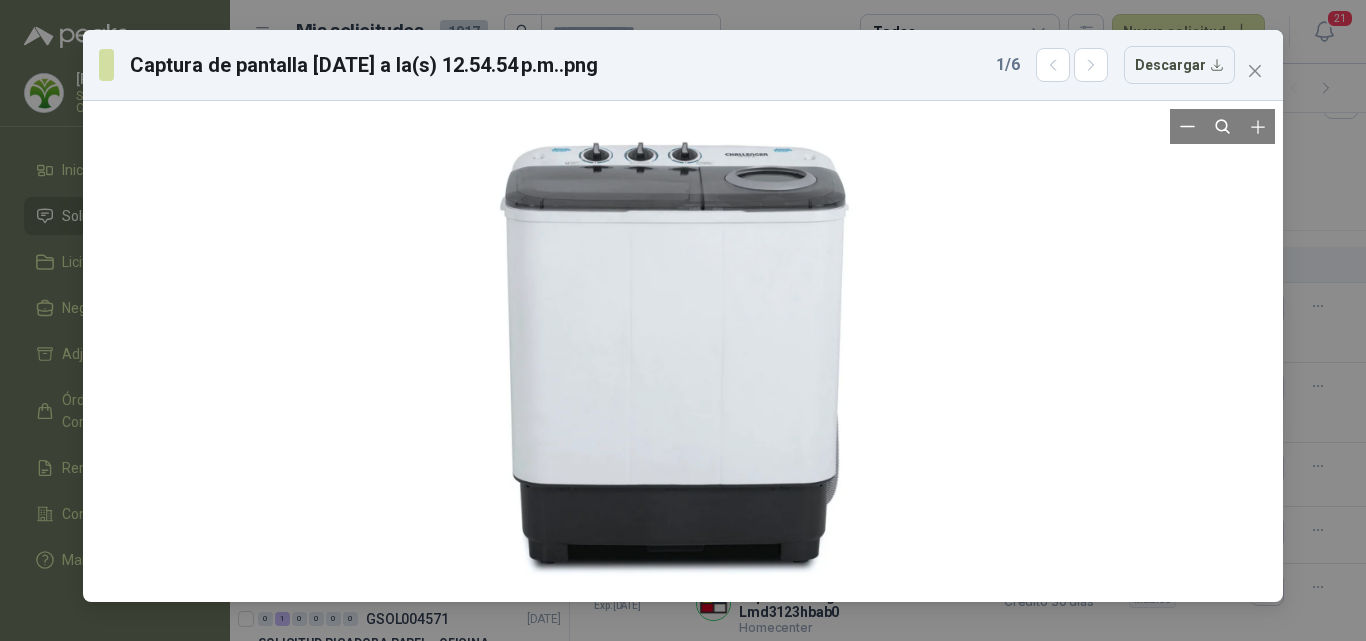 click at bounding box center [683, 351] 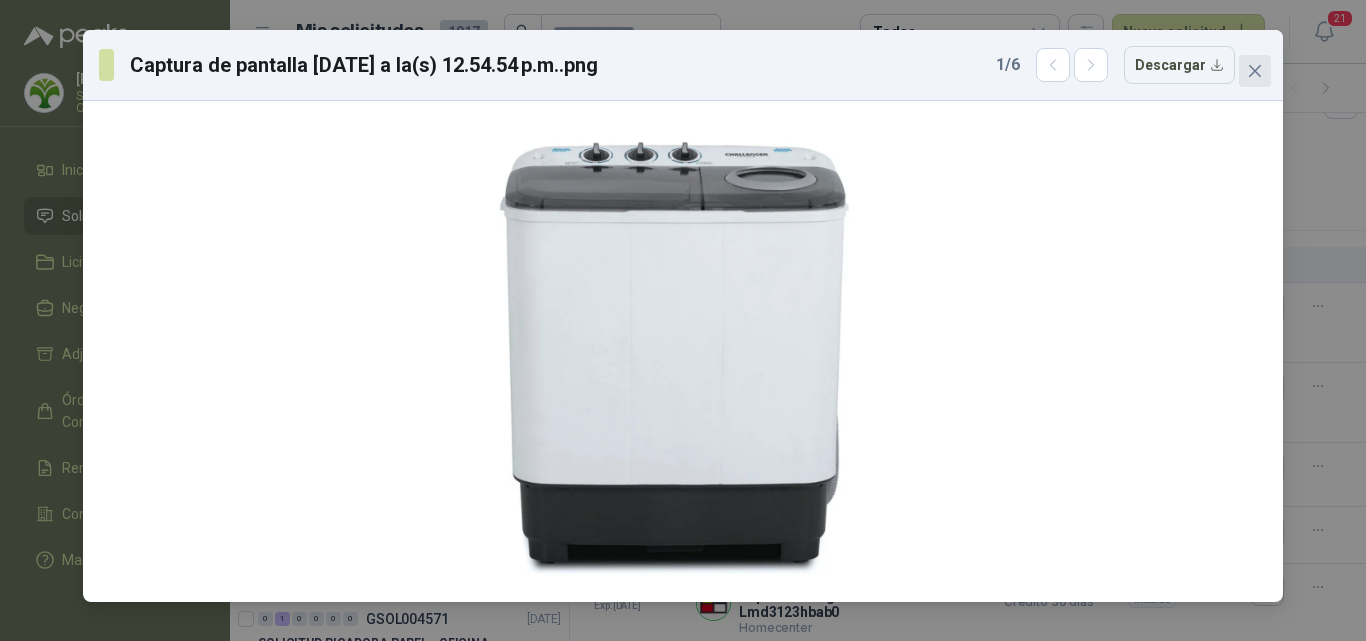 click 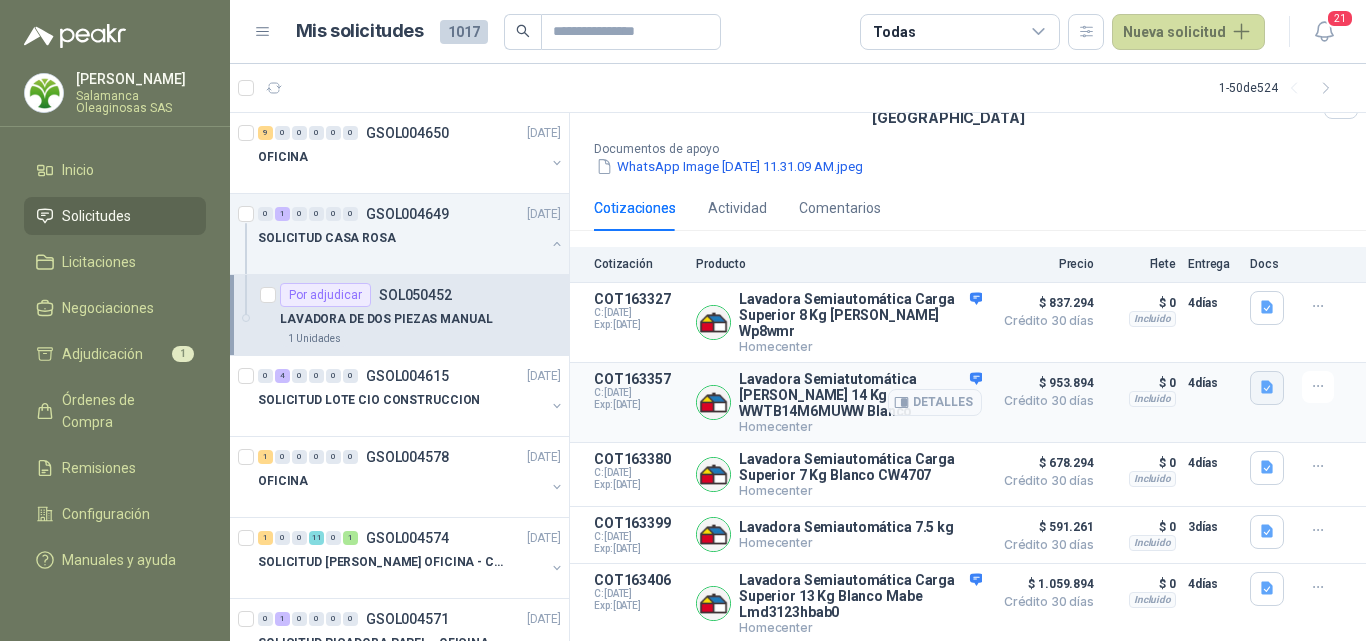 click 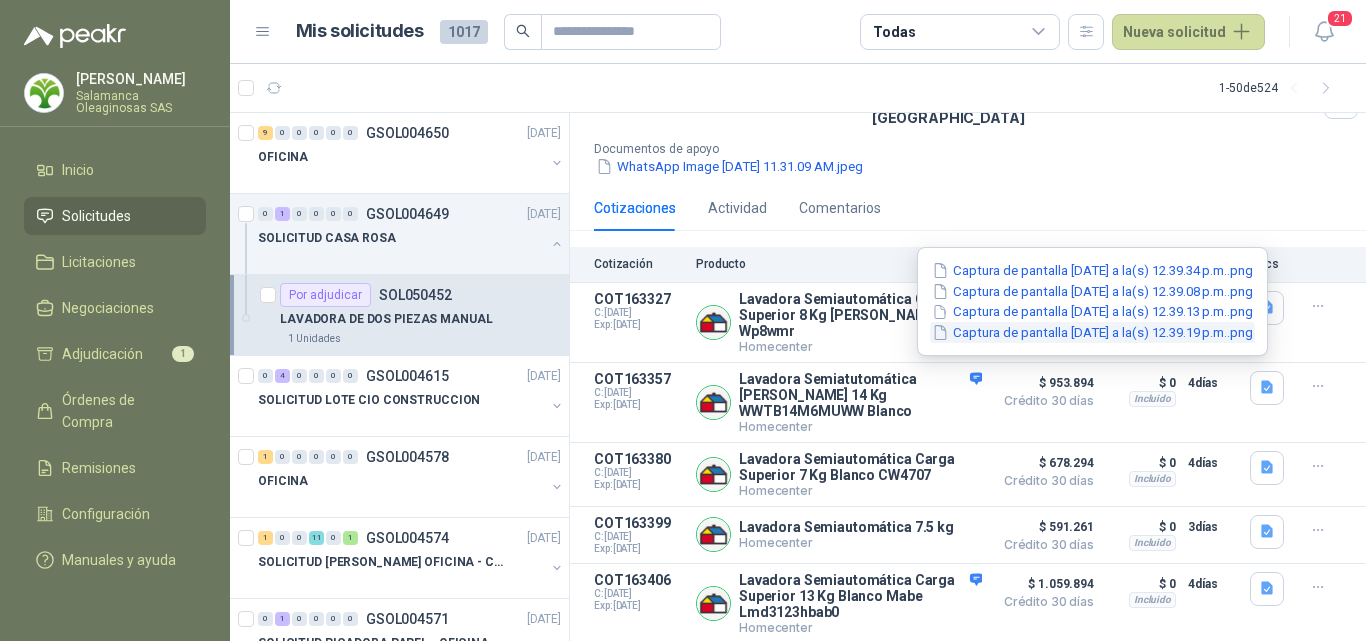 click on "Captura de pantalla [DATE] a la(s) 12.39.19 p.m..png" at bounding box center [1092, 332] 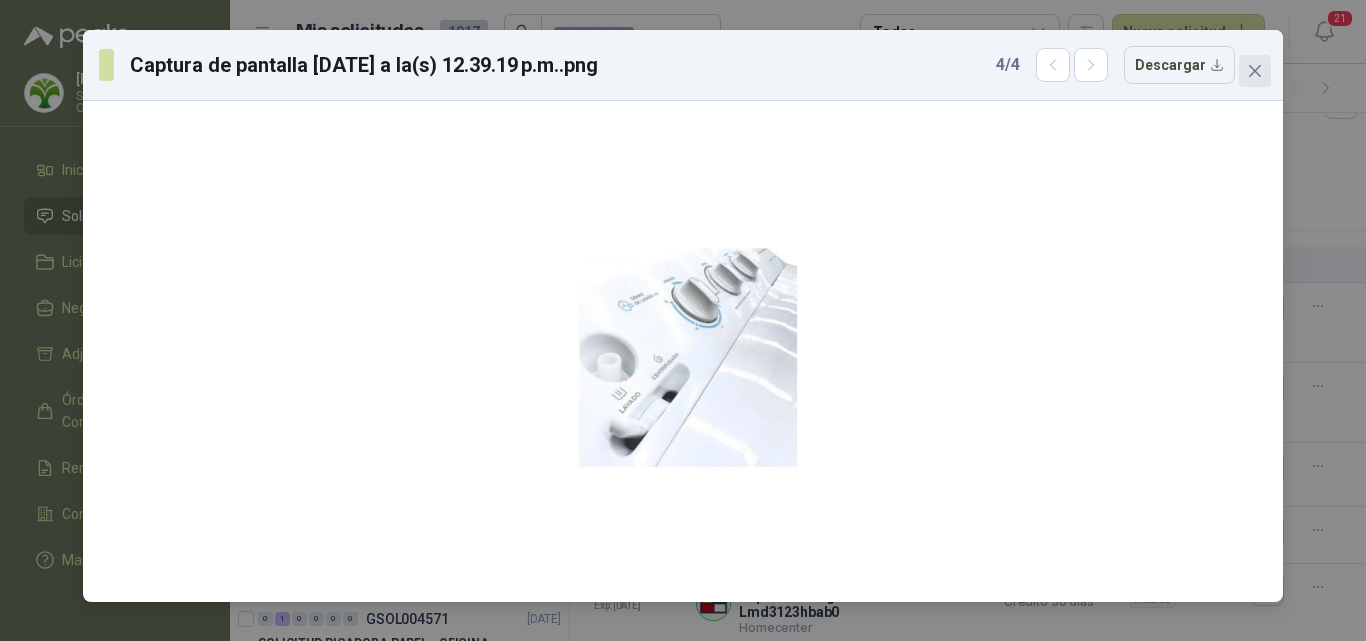 click 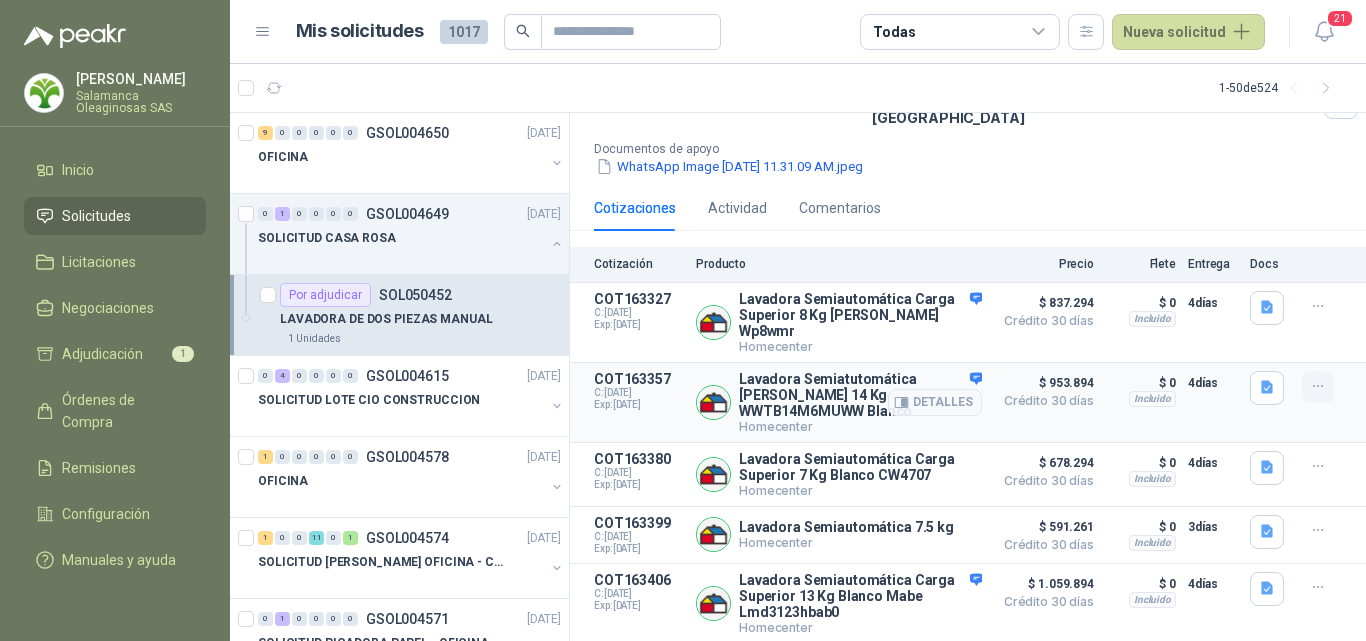 click 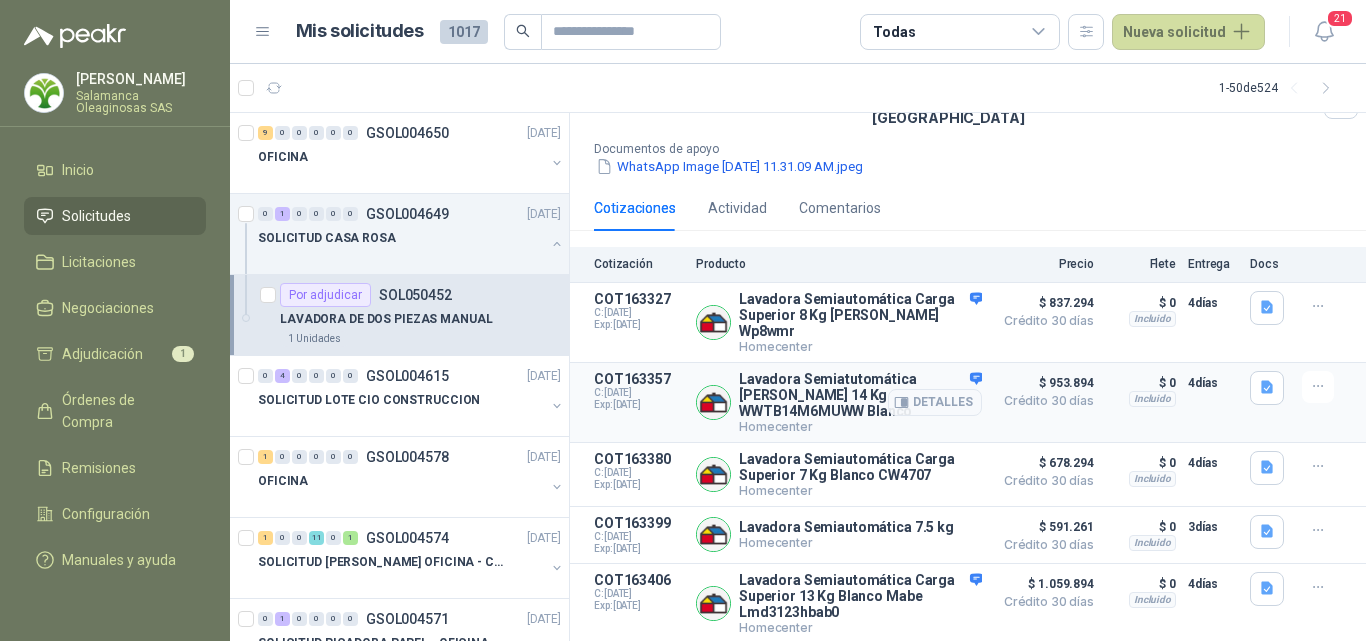 click on "4  días" at bounding box center (1213, 402) 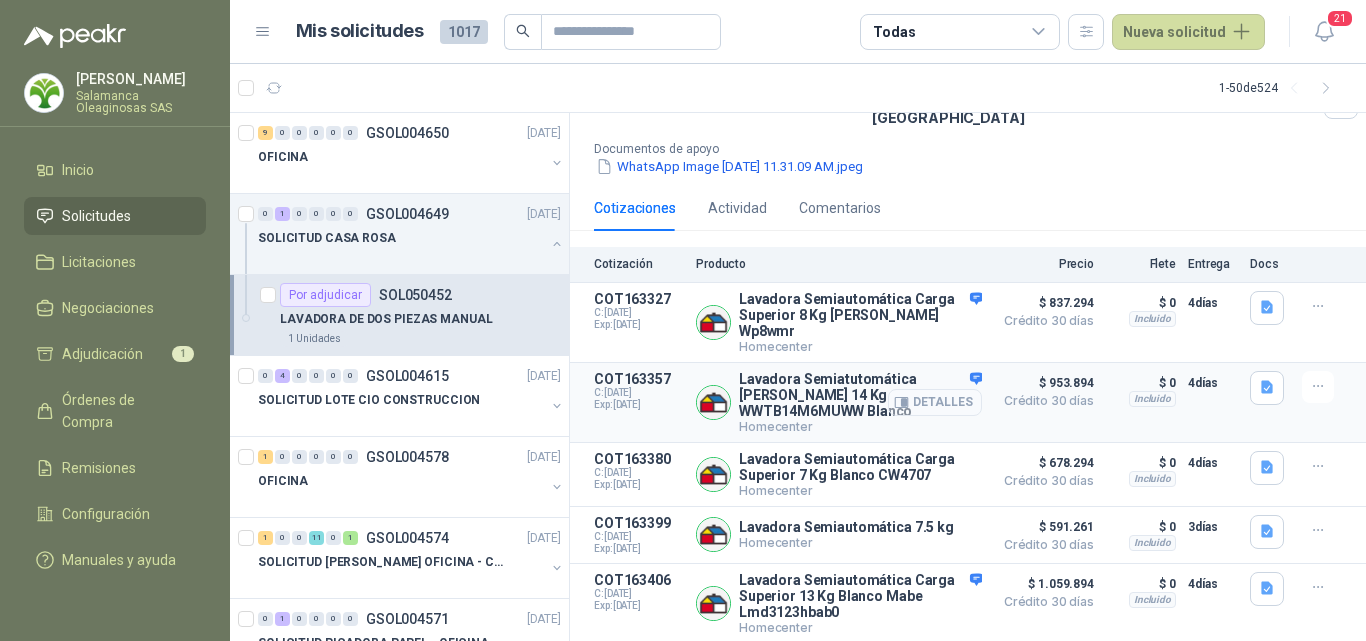 click on "Detalles" at bounding box center (935, 402) 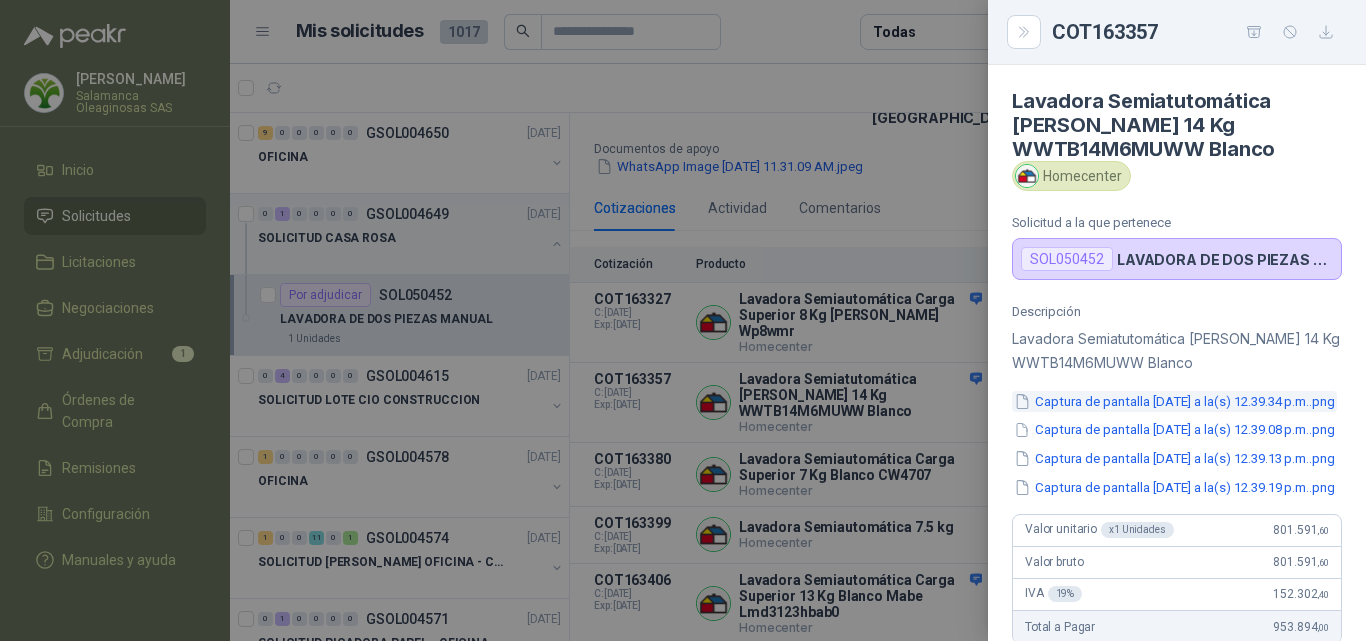 click on "Captura de pantalla [DATE] a la(s) 12.39.34 p.m..png" at bounding box center [1174, 401] 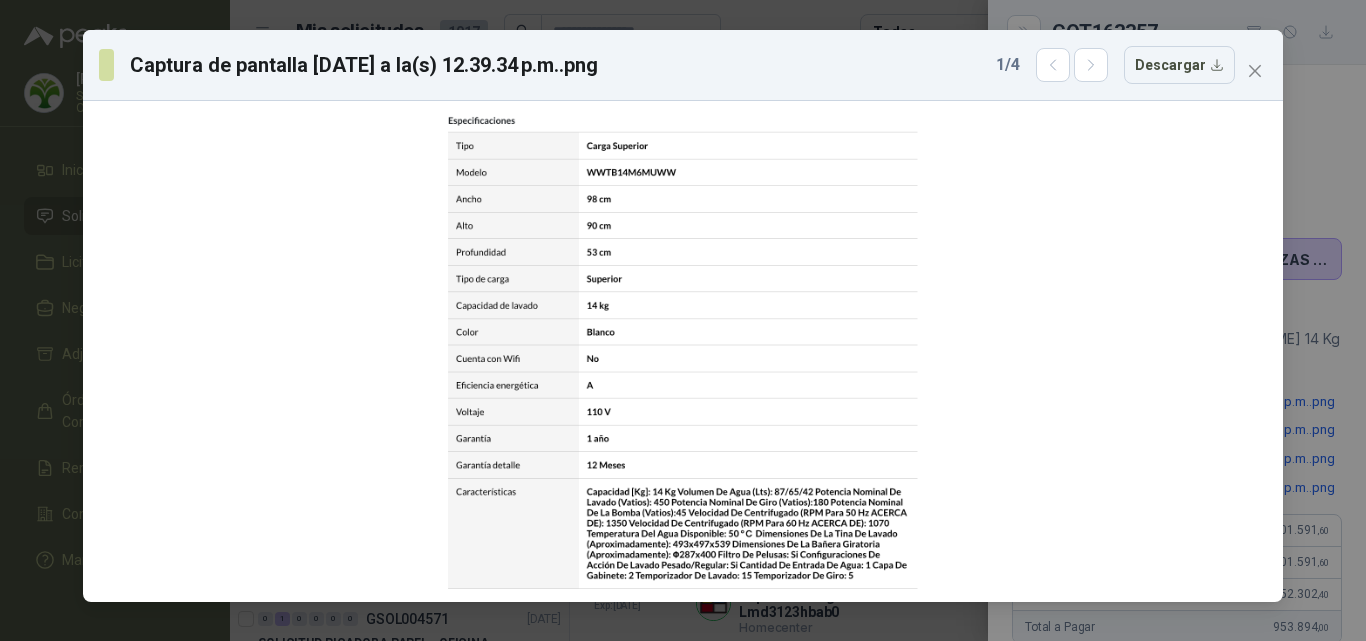 click at bounding box center (1255, 71) 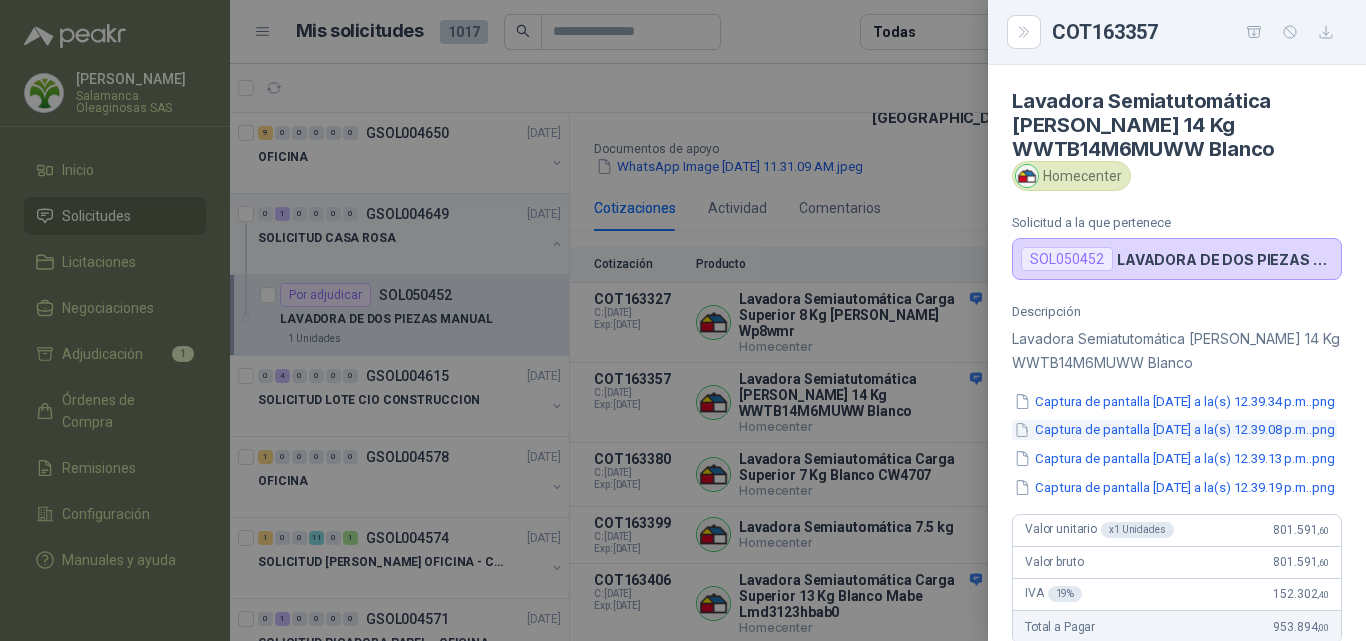 click on "Captura de pantalla [DATE] a la(s) 12.39.08 p.m..png" at bounding box center (1174, 430) 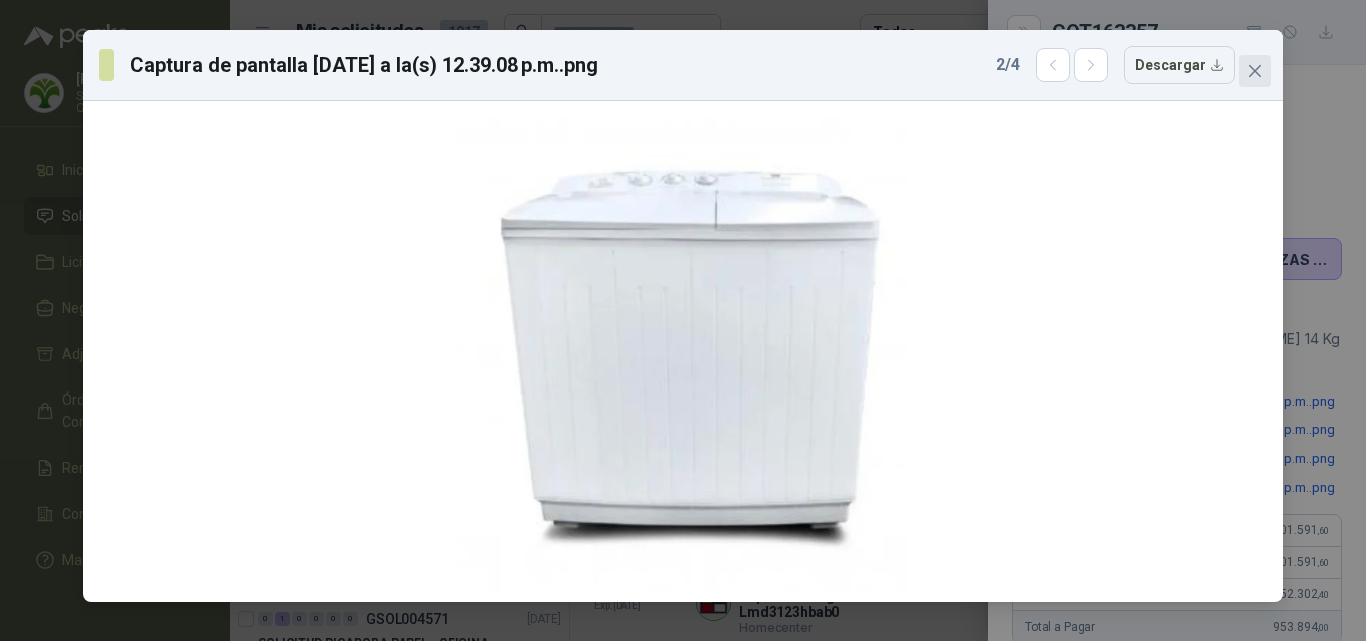 click at bounding box center [1255, 71] 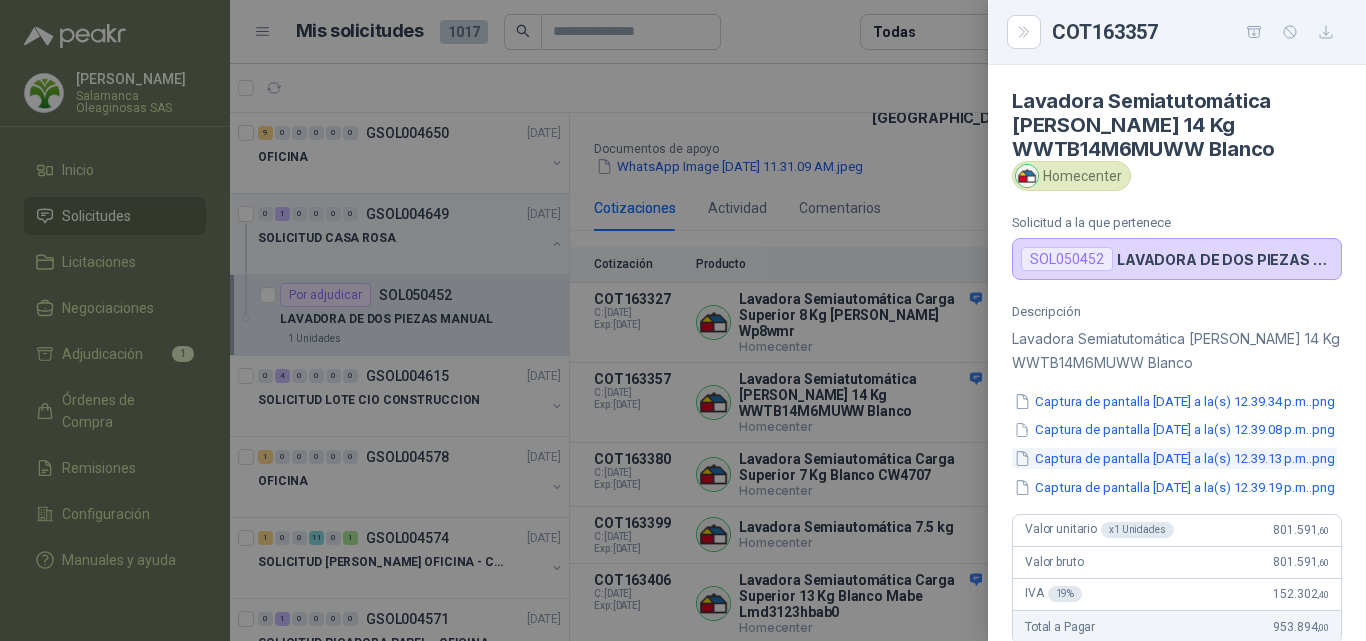 click on "Captura de pantalla [DATE] a la(s) 12.39.13 p.m..png" at bounding box center (1174, 458) 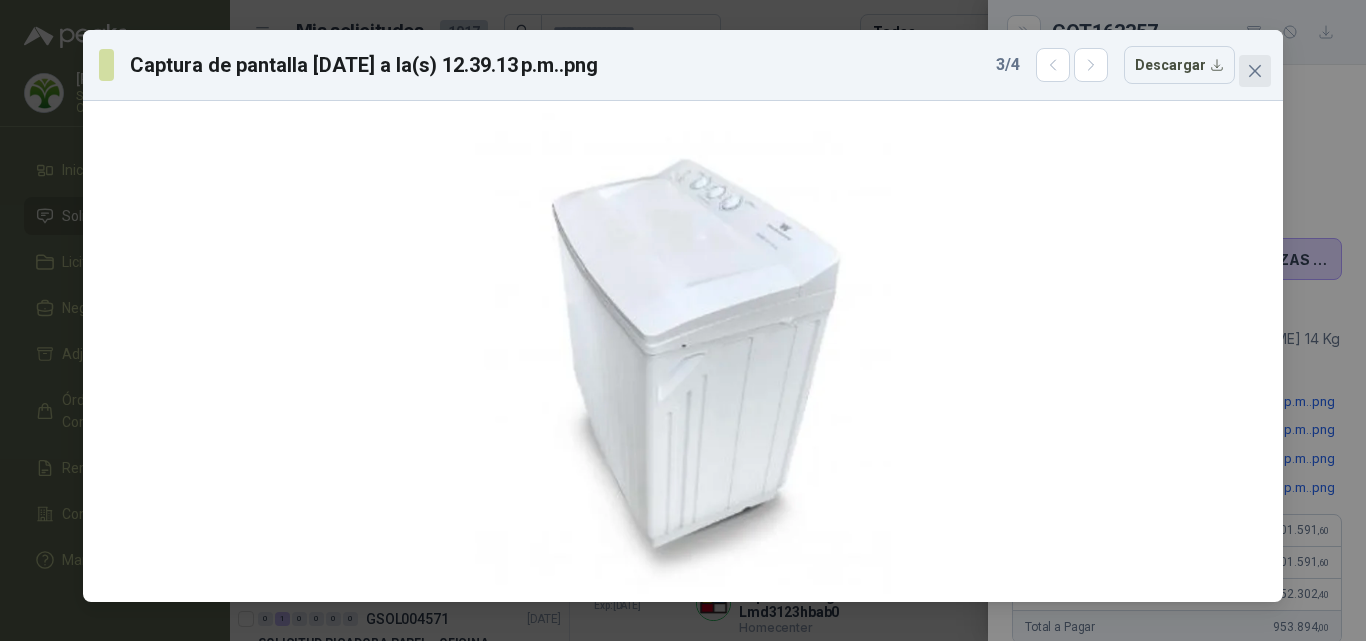 click 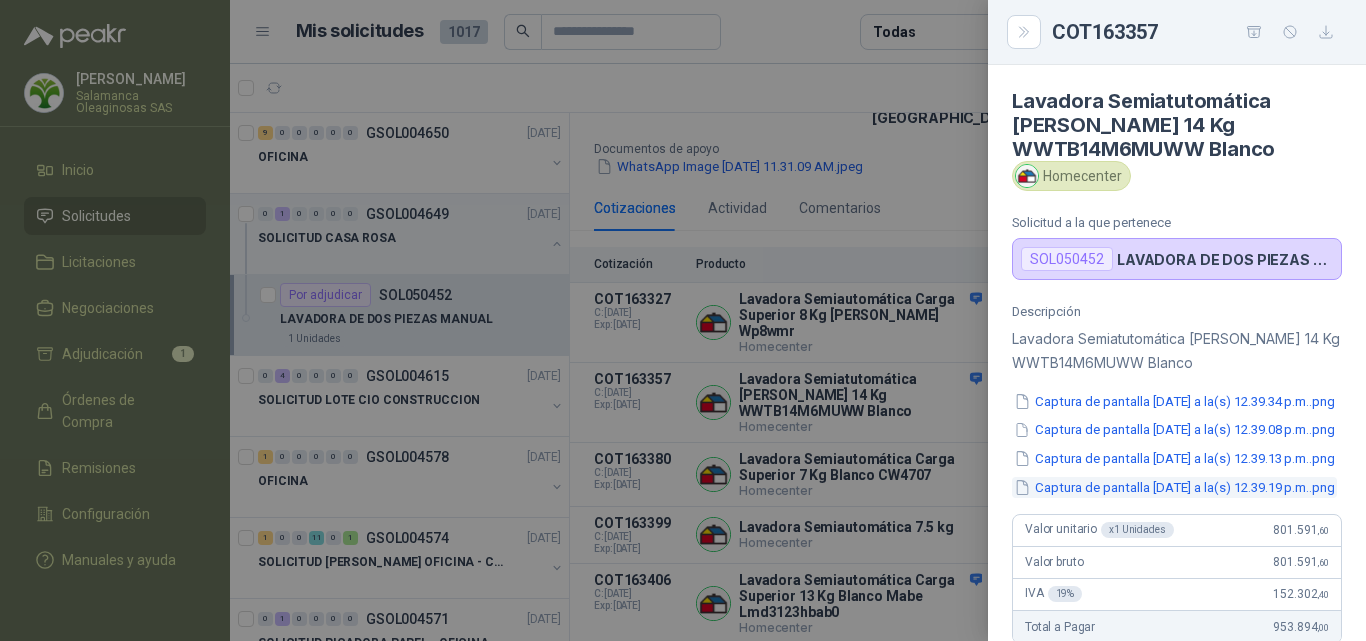 click on "Captura de pantalla [DATE] a la(s) 12.39.19 p.m..png" at bounding box center (1174, 487) 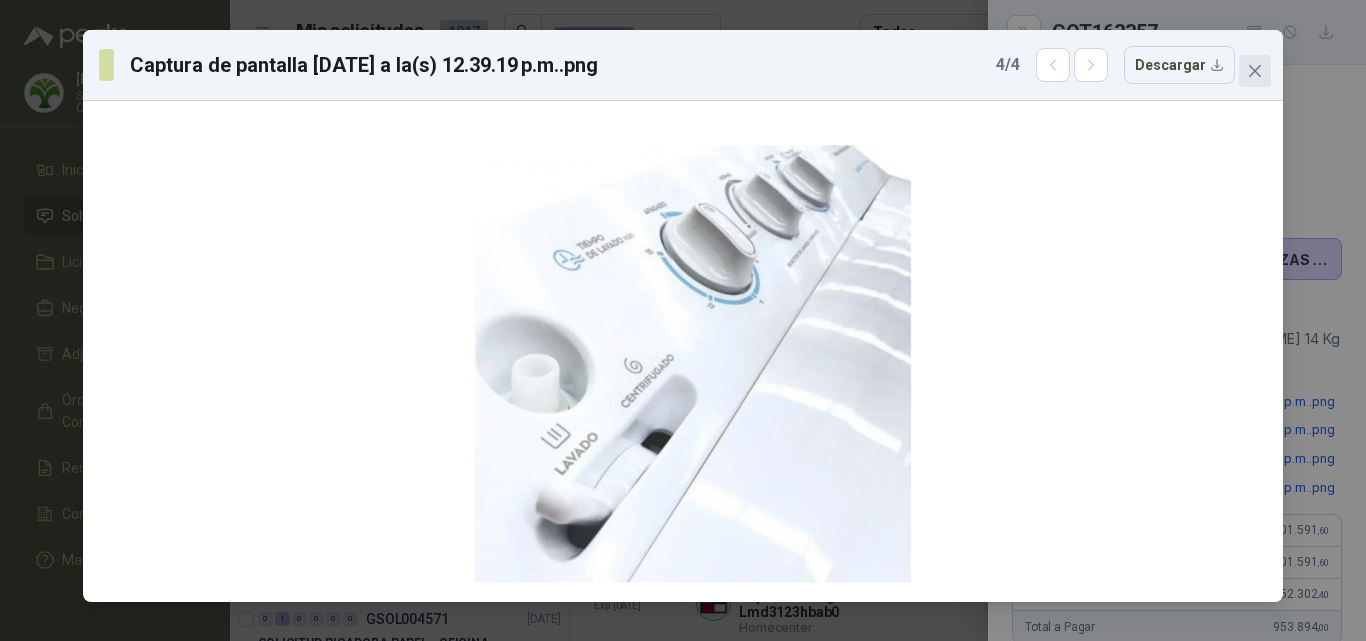 click at bounding box center (1255, 71) 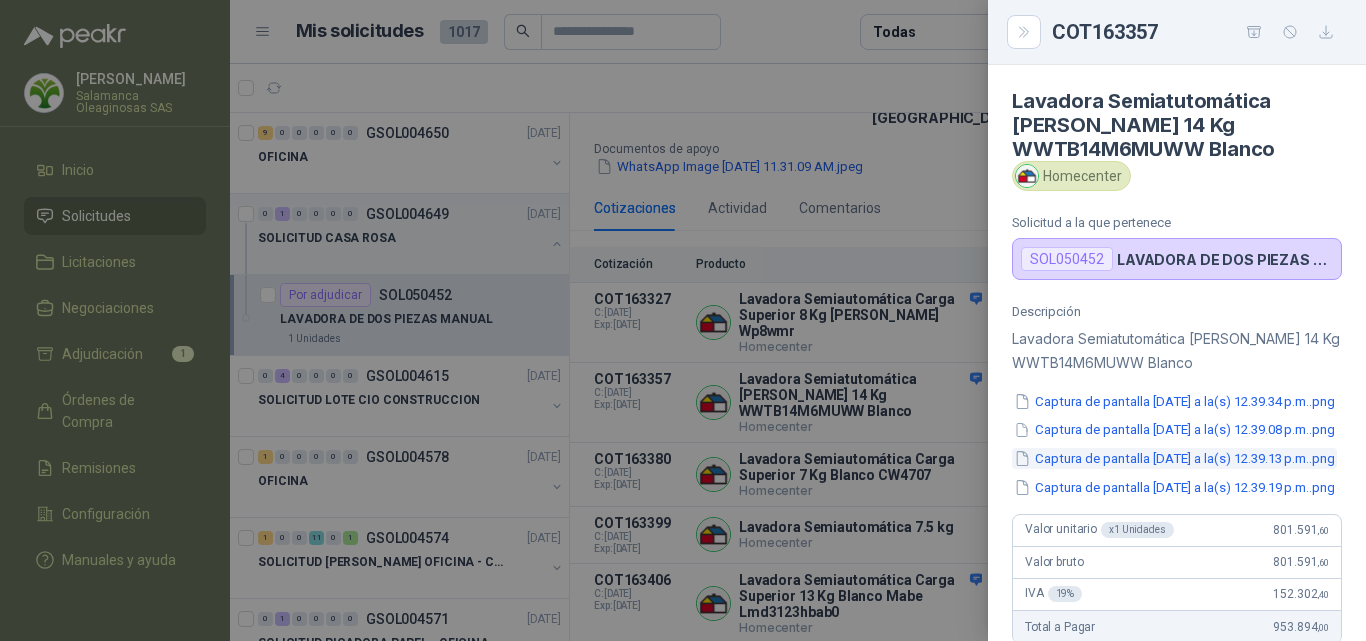 click on "Captura de pantalla [DATE] a la(s) 12.39.13 p.m..png" at bounding box center [1174, 458] 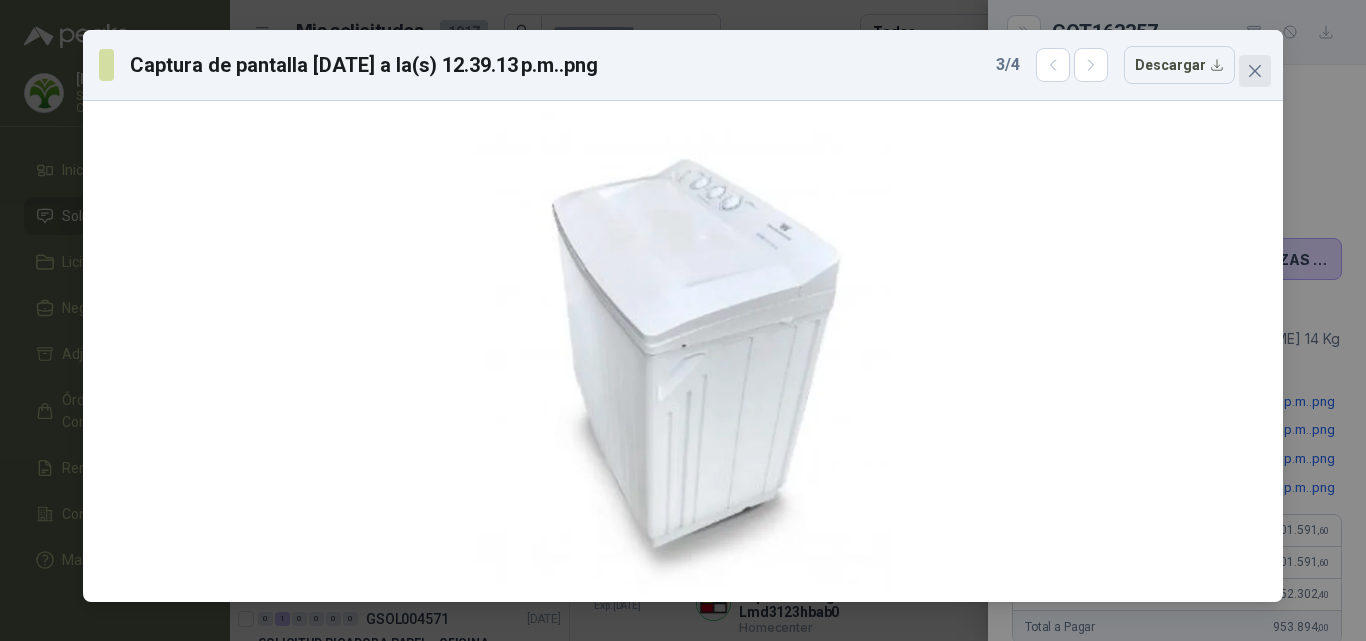 click 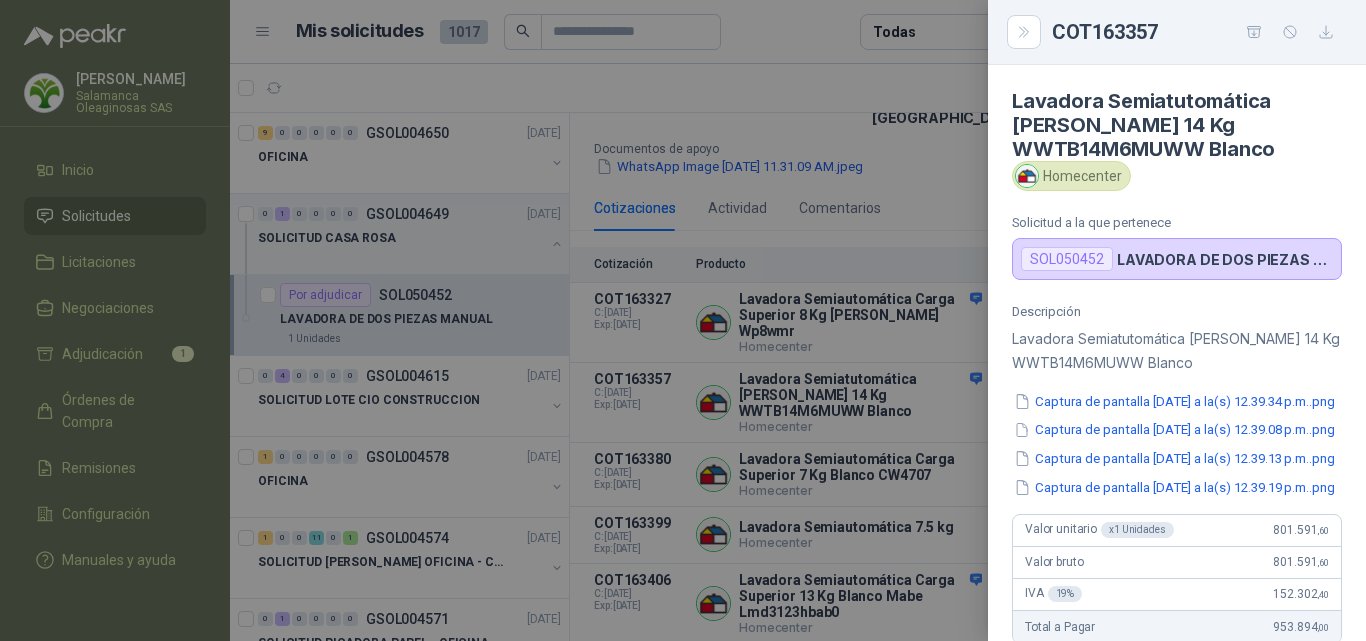click on "Captura de pantalla [DATE] a la(s) 12.39.13 p.m..png   3 / 4 Descargar" at bounding box center [683, 320] 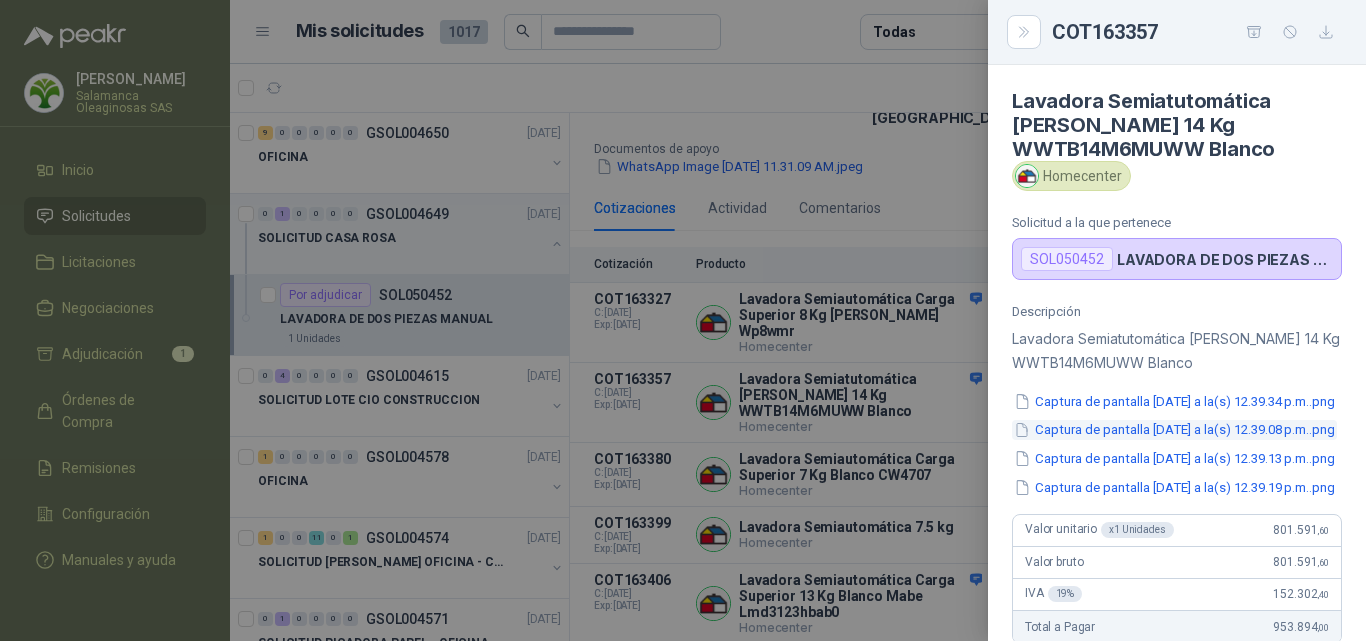 click on "Captura de pantalla [DATE] a la(s) 12.39.08 p.m..png" at bounding box center [1174, 430] 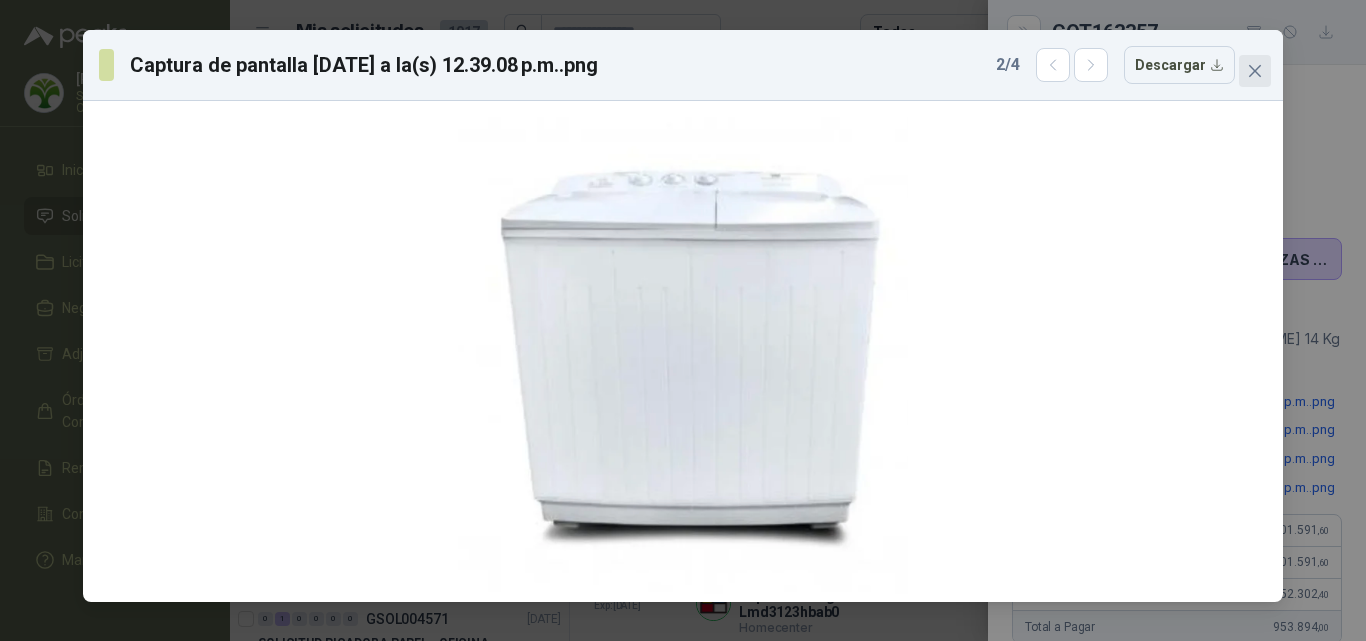 click 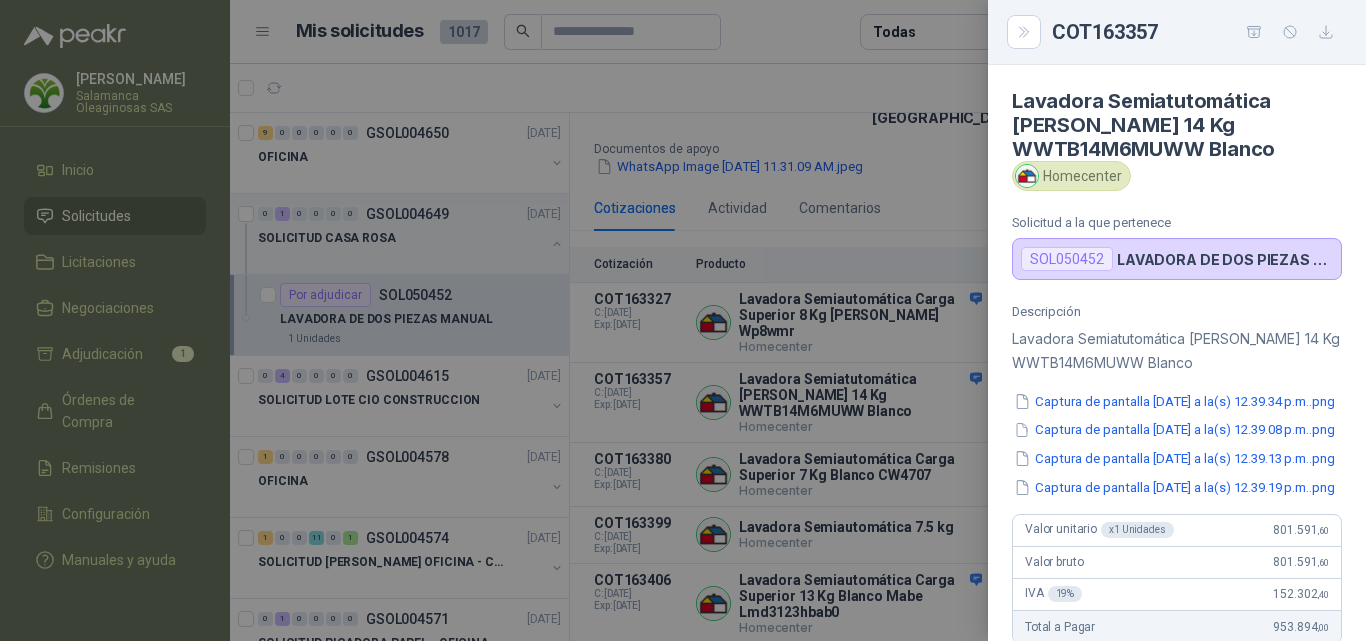 click on "Descripción Lavadora Semiatutomática [PERSON_NAME] 14 Kg WWTB14M6MUWW Blanco Captura de pantalla [DATE] a la(s) 12.39.34 p.m..png Captura de pantalla [DATE] a la(s) 12.39.08 p.m..png Captura de pantalla [DATE] a la(s) 12.39.13 p.m..png Captura de pantalla [DATE] a la(s) 12.39.19 p.m..png Valor unitario x 1   Unidades 801.591 ,60 Valor bruto 801.591 ,60 IVA 19 % 152.302 ,40 Total a Pagar 953.894 ,00 Flete  0 ,00 Flete IVA 0 % 0 ,00 Total Flete Incluido   0 ,00 Fecha de creación [DATE] Validez [DATE] Días de entrega 4  dias" at bounding box center (1177, 598) 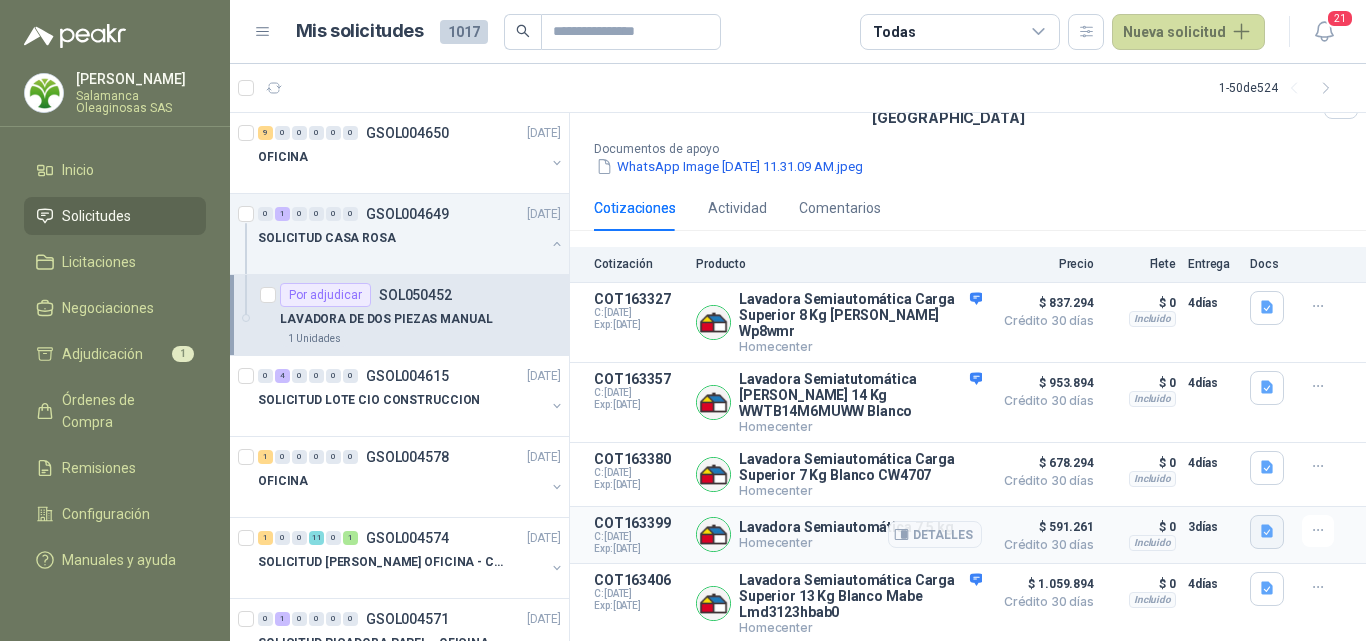 click 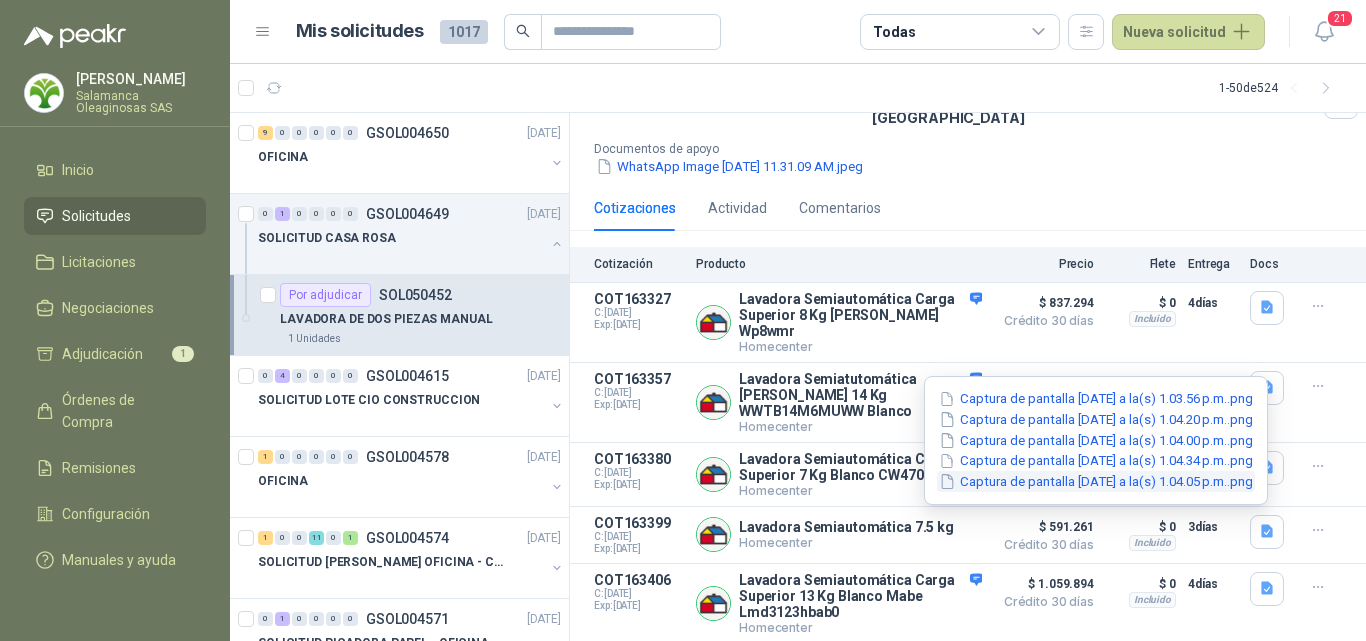 click on "Captura de pantalla [DATE] a la(s) 1.04.05 p.m..png" at bounding box center (1096, 481) 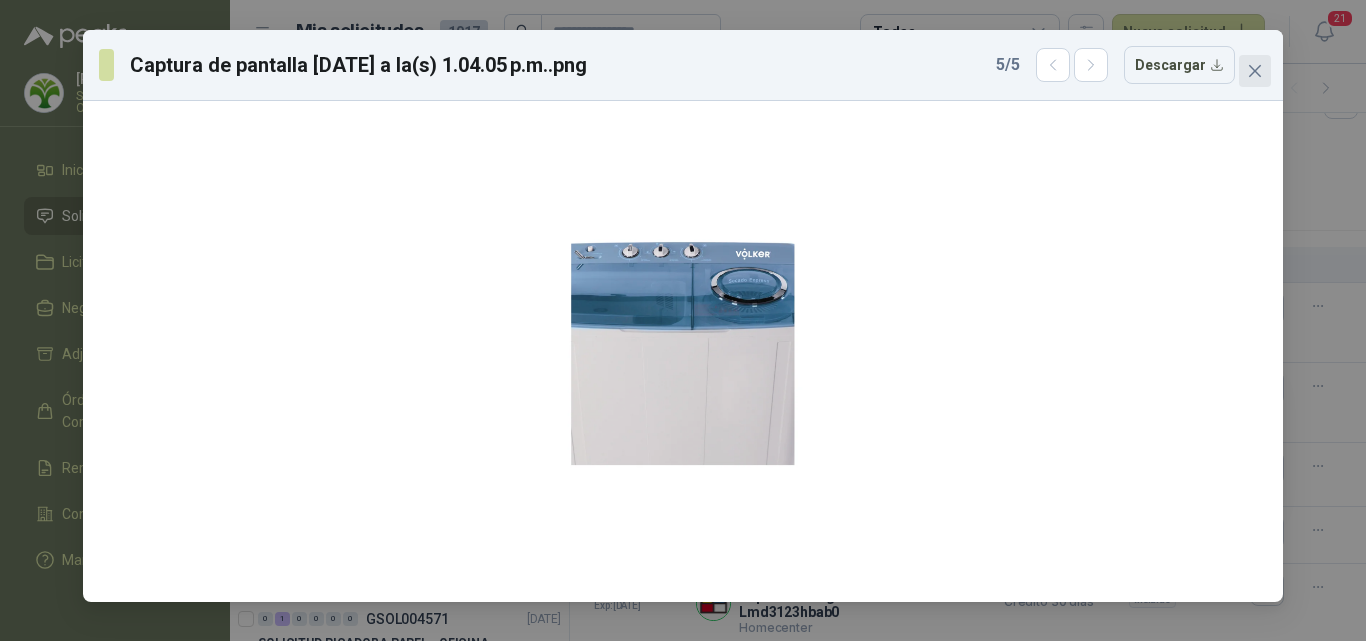 click 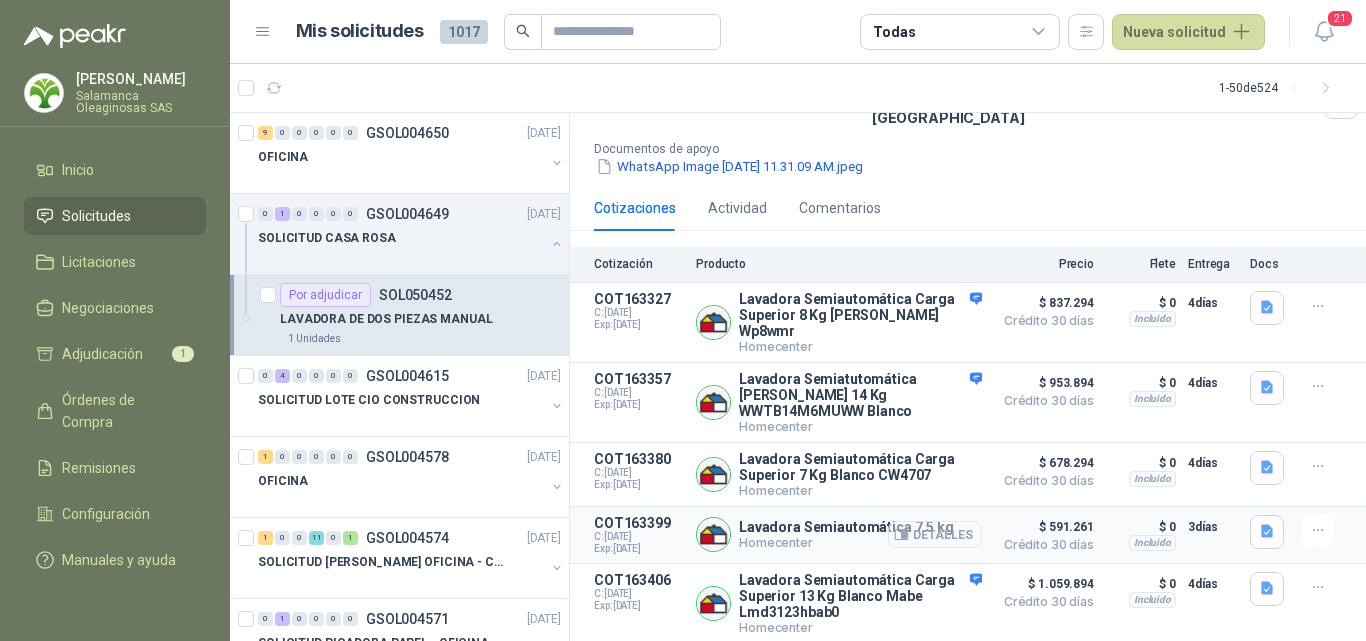 click on "Detalles" at bounding box center (935, 534) 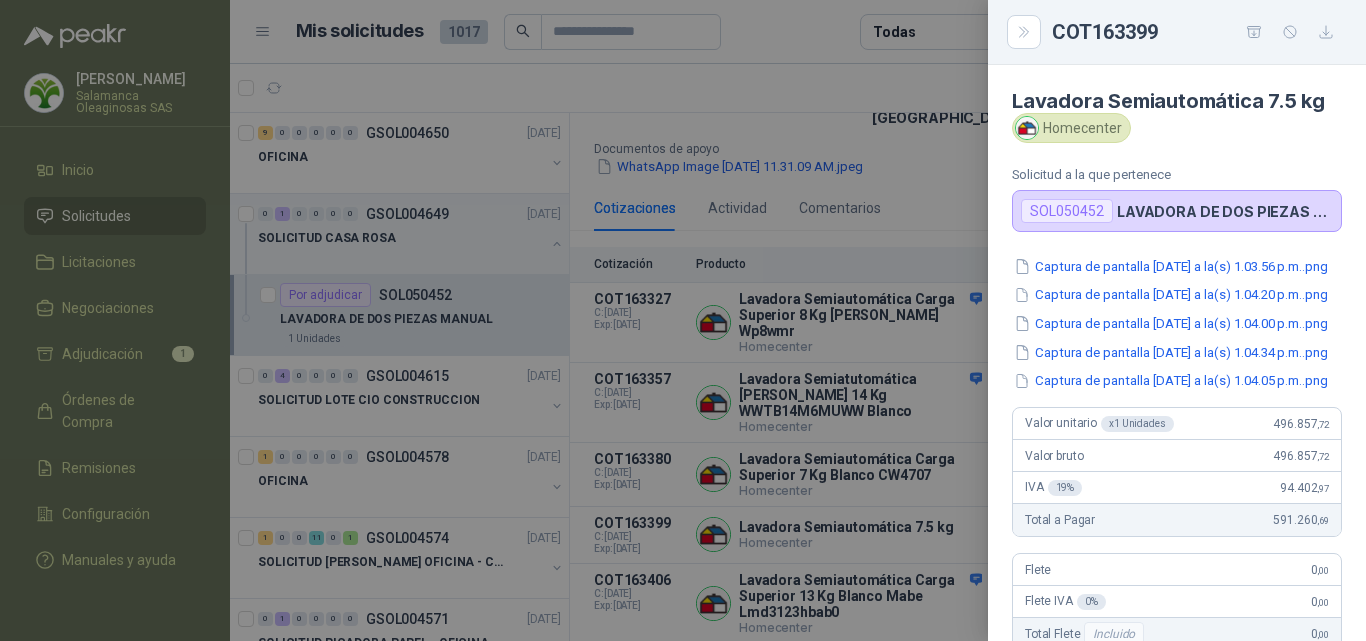click at bounding box center (683, 320) 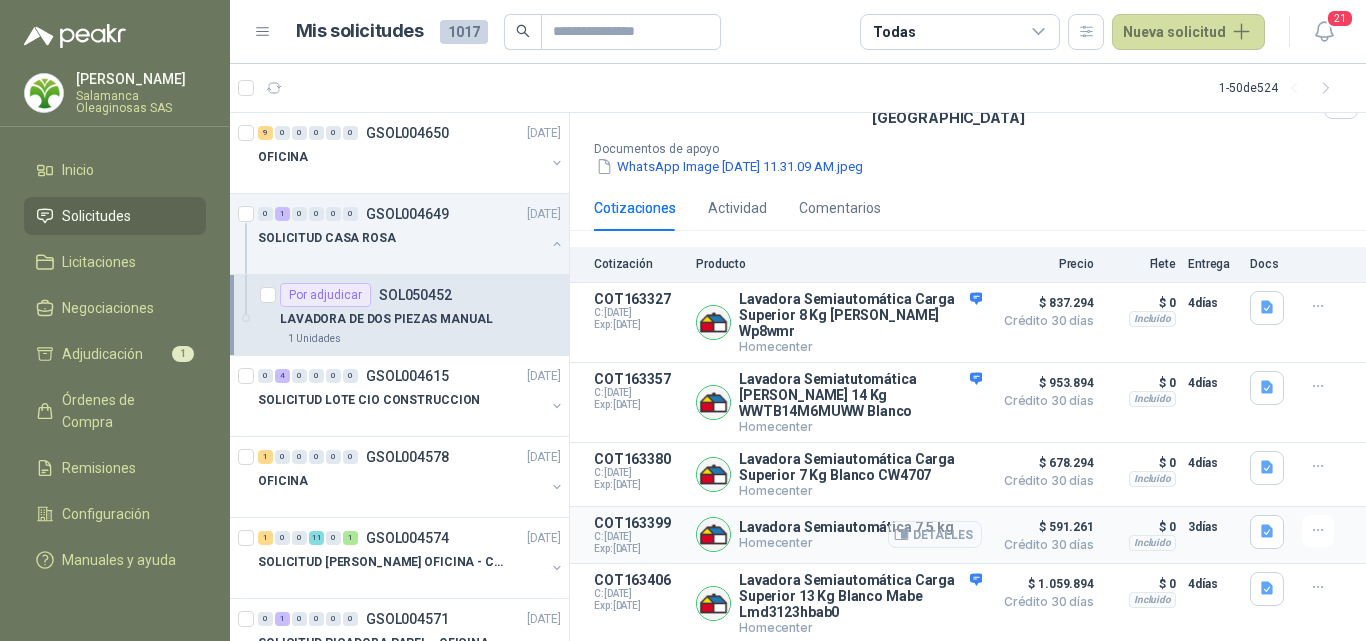 click on "Detalles" at bounding box center [935, 534] 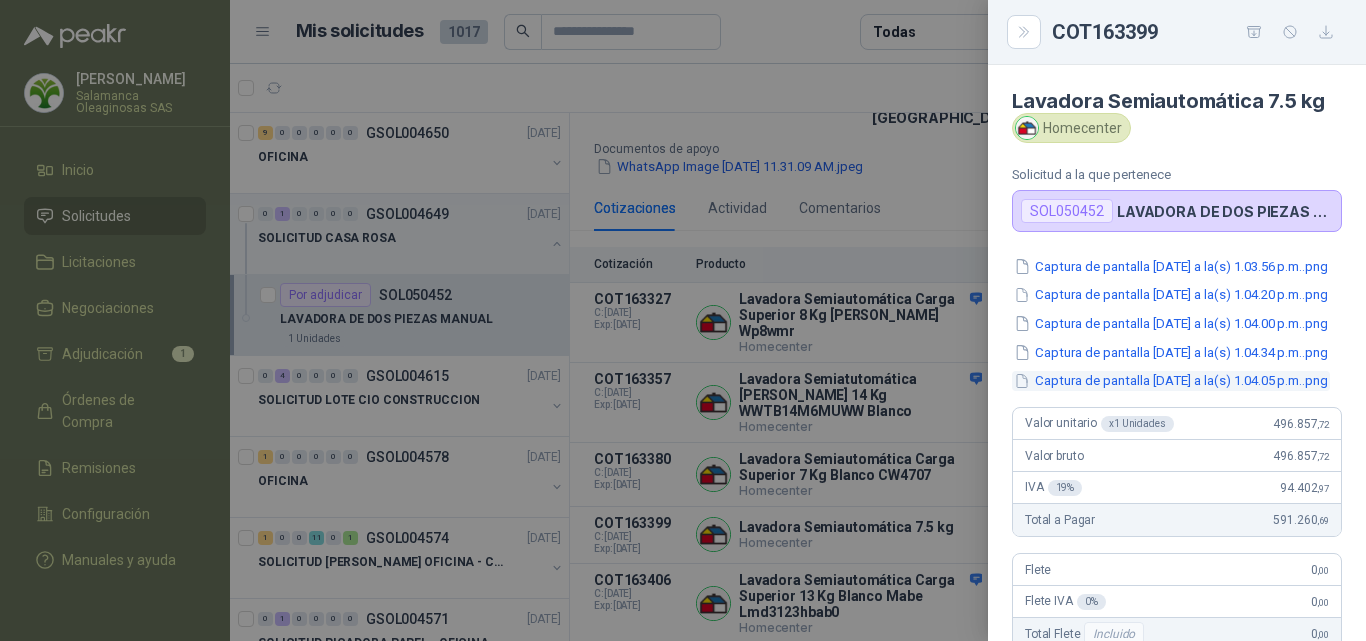 click on "Captura de pantalla [DATE] a la(s) 1.04.05 p.m..png" at bounding box center (1171, 381) 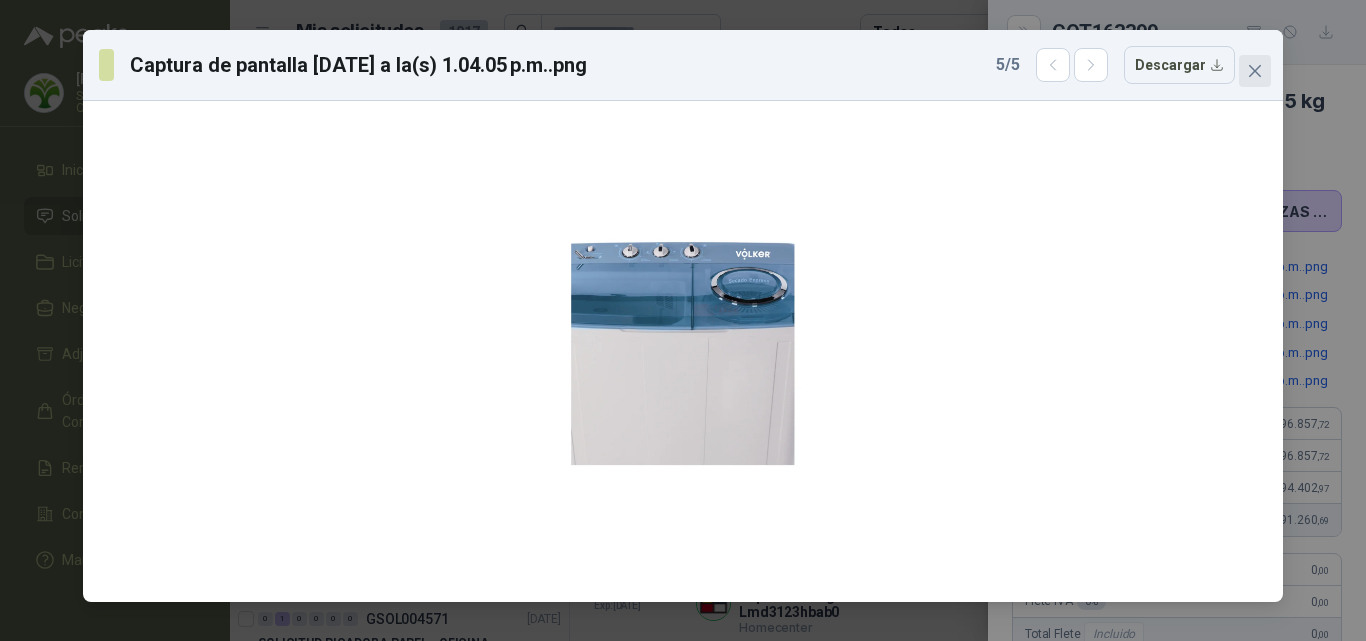 click 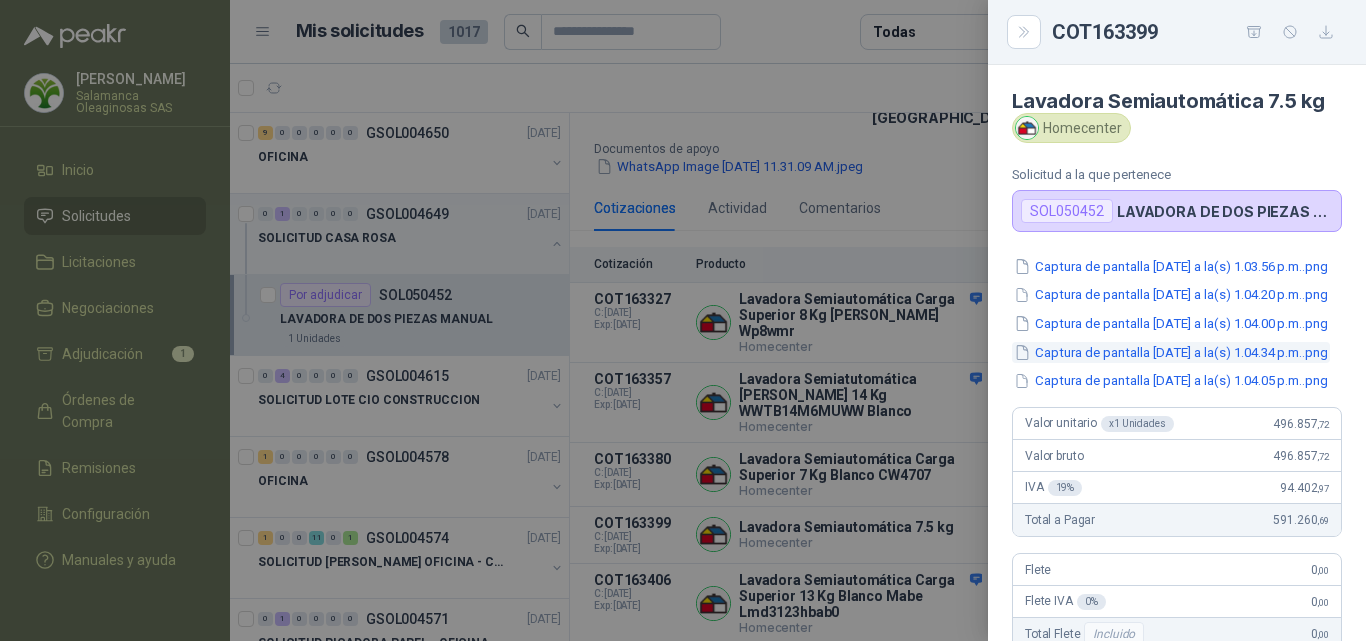 click on "Captura de pantalla [DATE] a la(s) 1.04.34 p.m..png" at bounding box center (1171, 352) 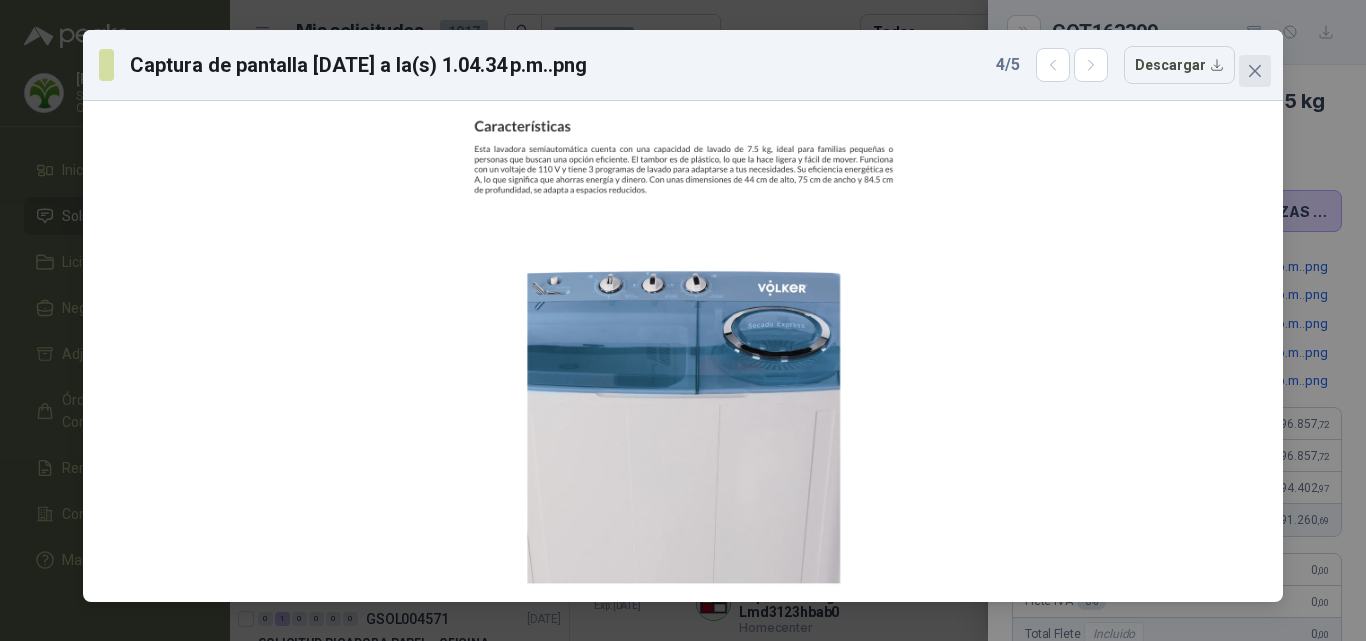 click 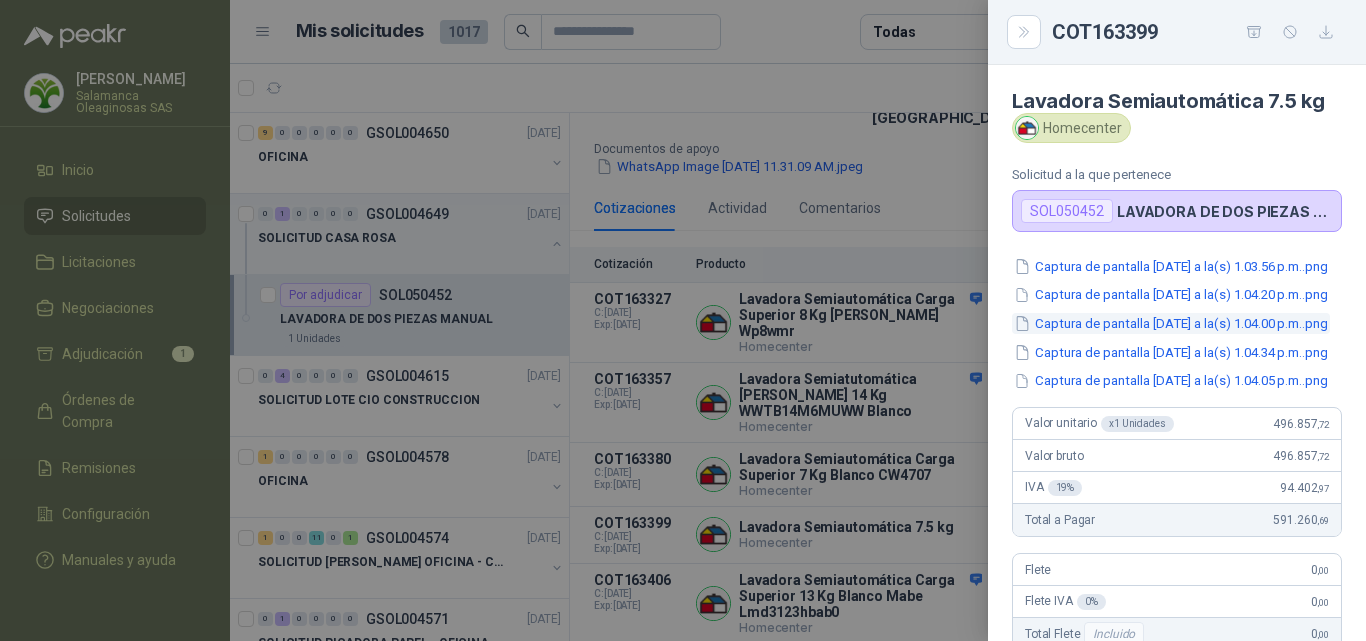 click on "Captura de pantalla [DATE] a la(s) 1.04.00 p.m..png" at bounding box center [1171, 323] 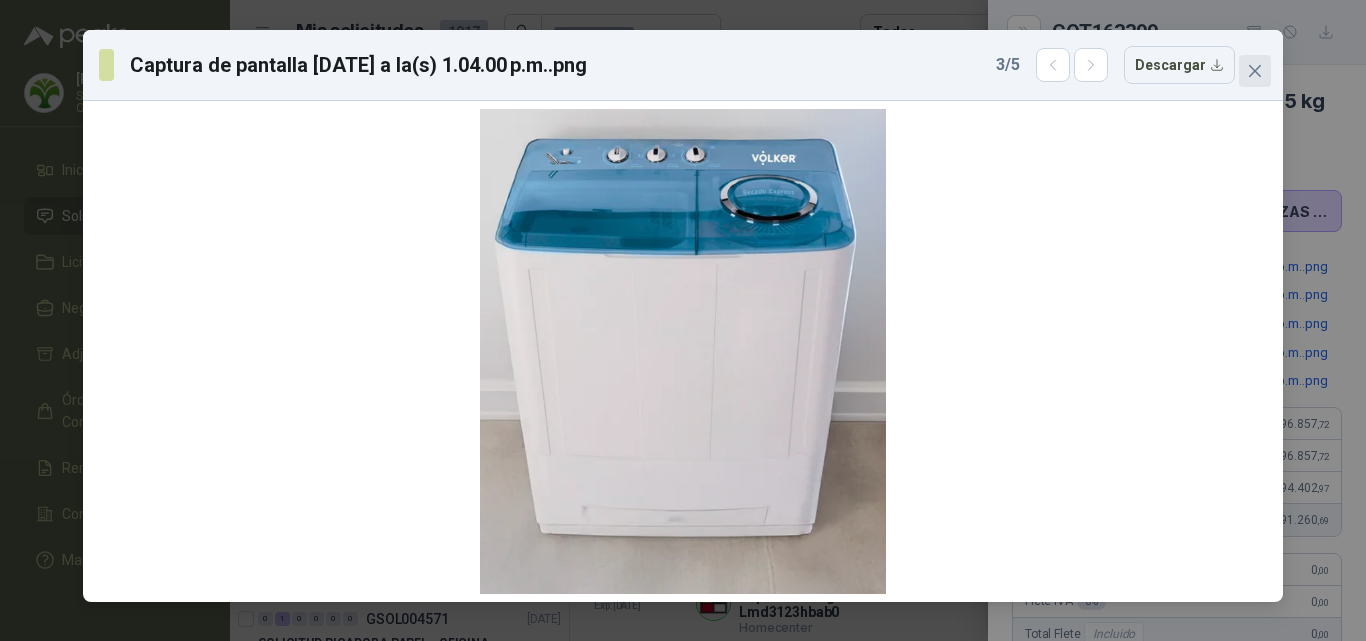 click at bounding box center [1255, 71] 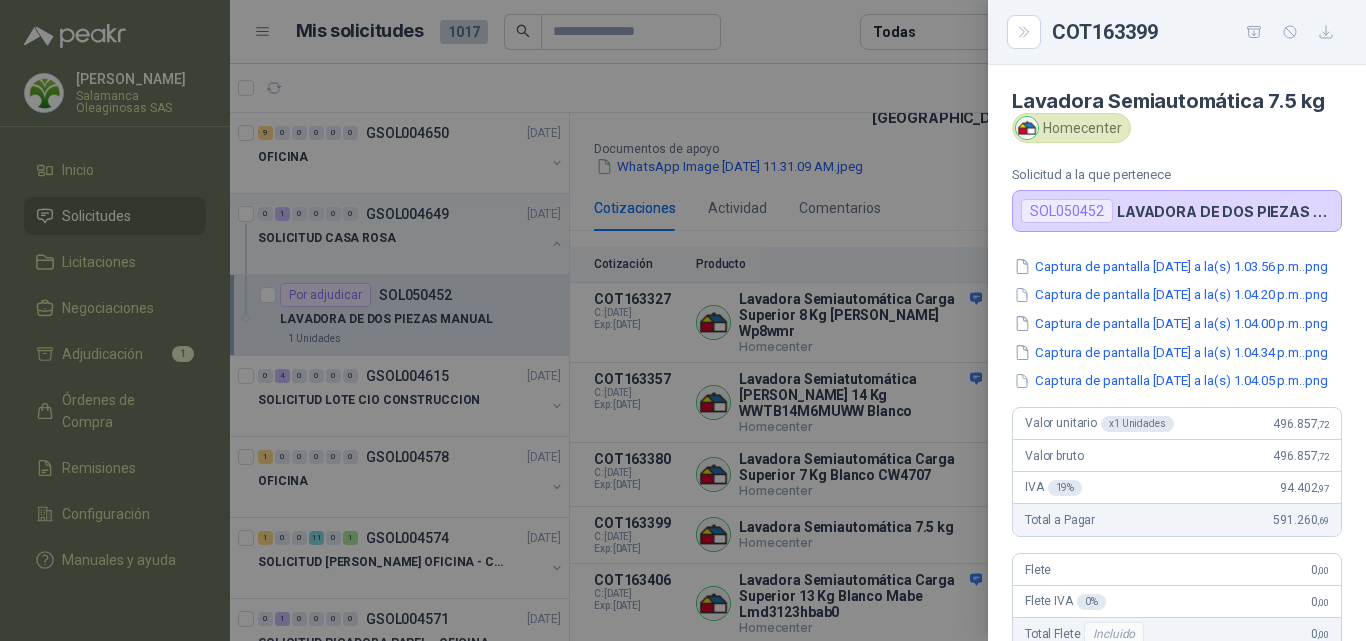 click at bounding box center (683, 320) 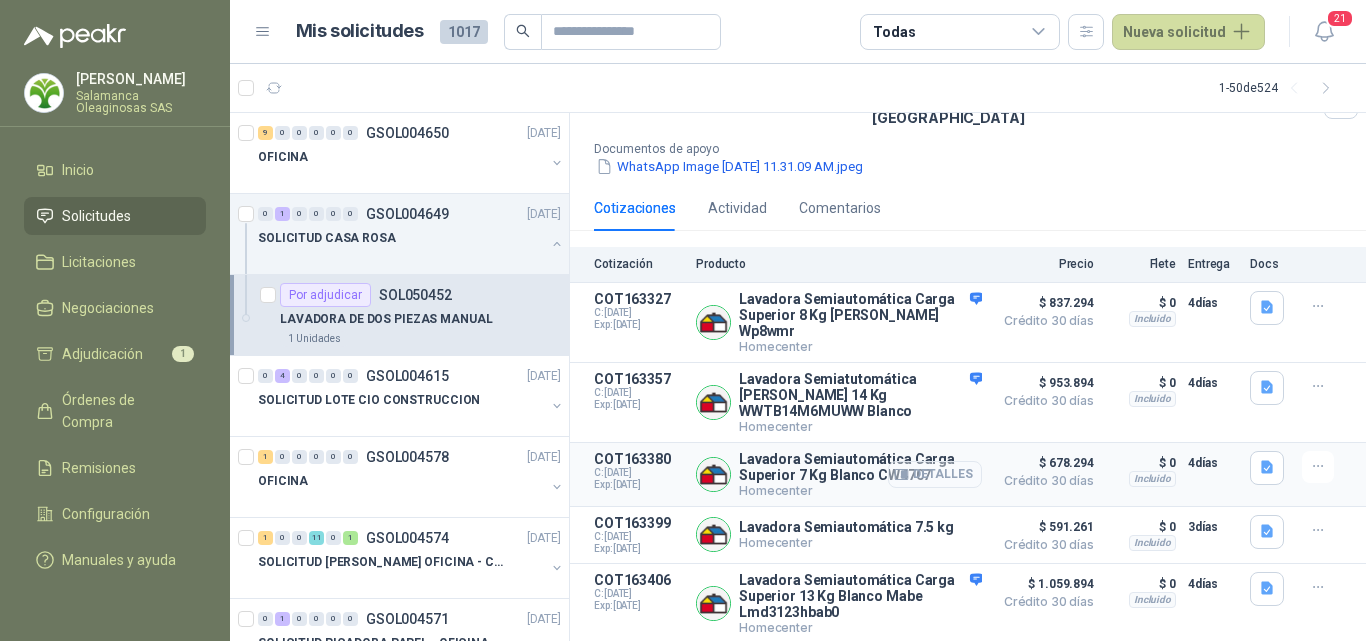 click on "Detalles" at bounding box center [935, 474] 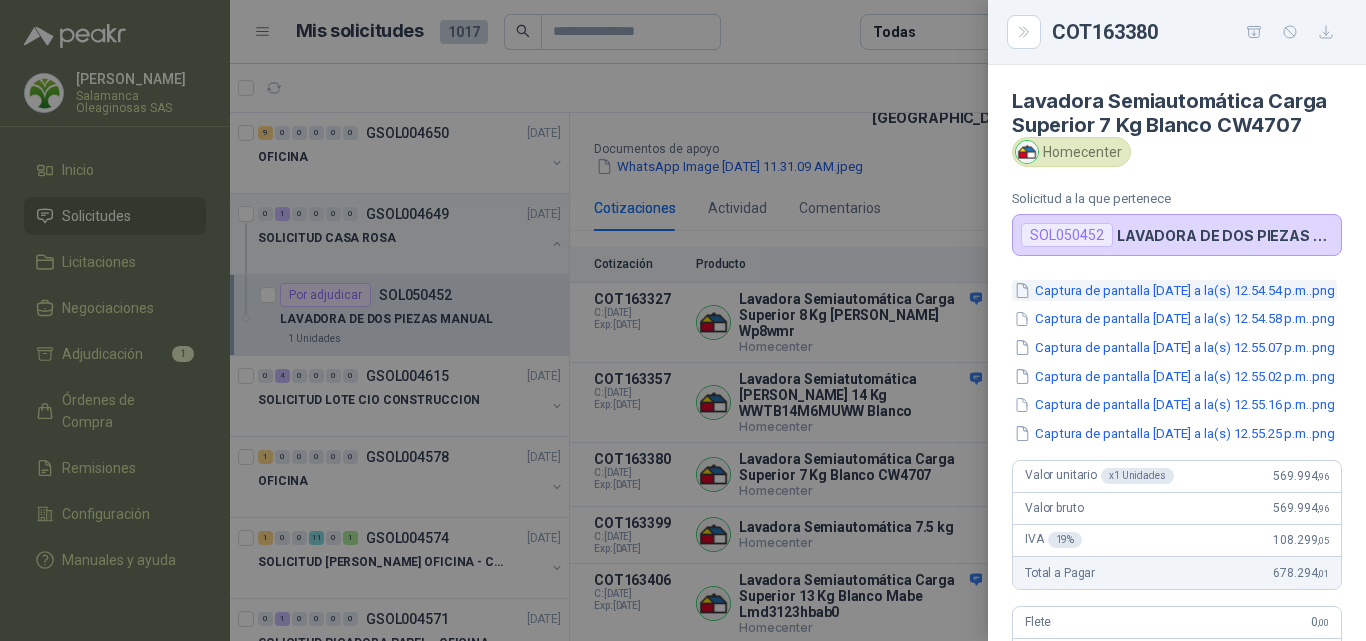 click on "Captura de pantalla [DATE] a la(s) 12.54.54 p.m..png" at bounding box center (1174, 290) 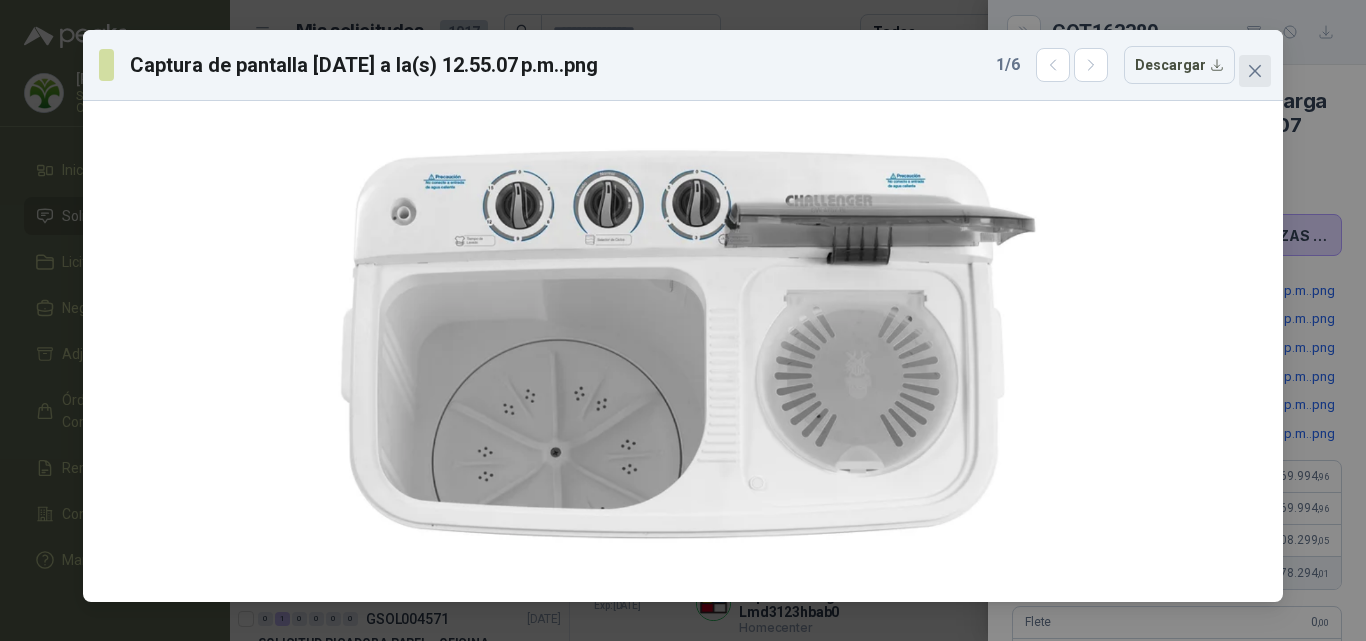 click at bounding box center (1255, 71) 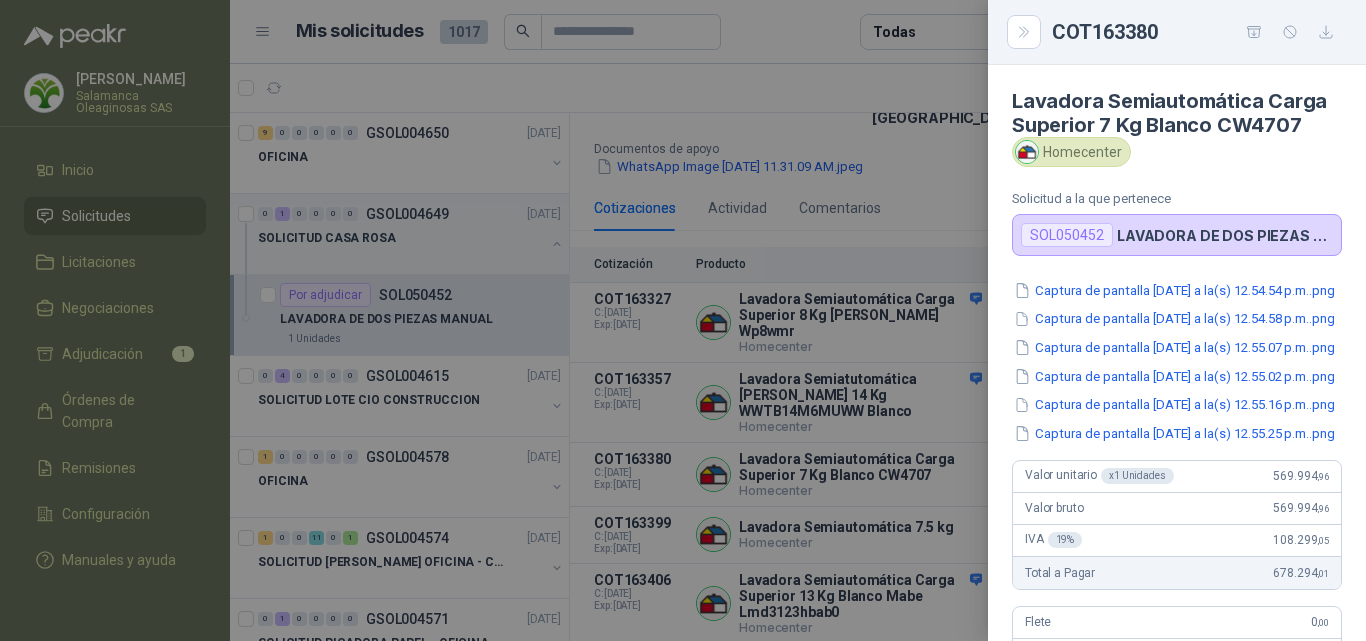 click at bounding box center (683, 320) 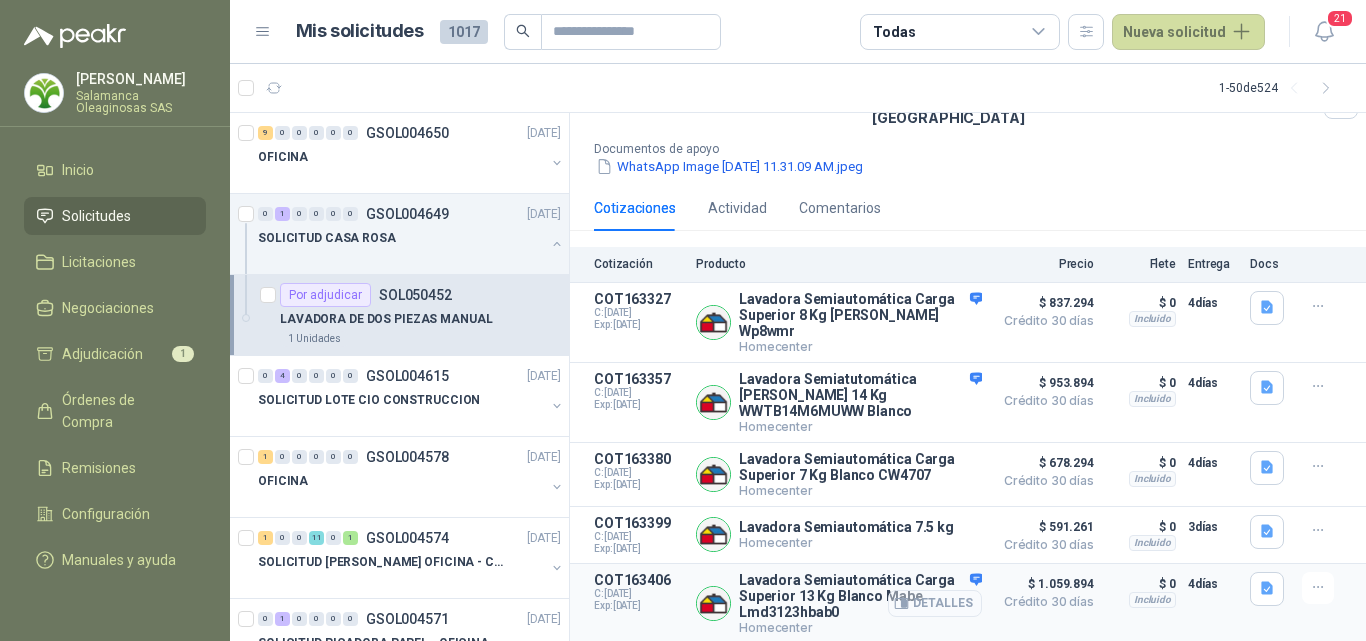 click on "Detalles" at bounding box center [935, 603] 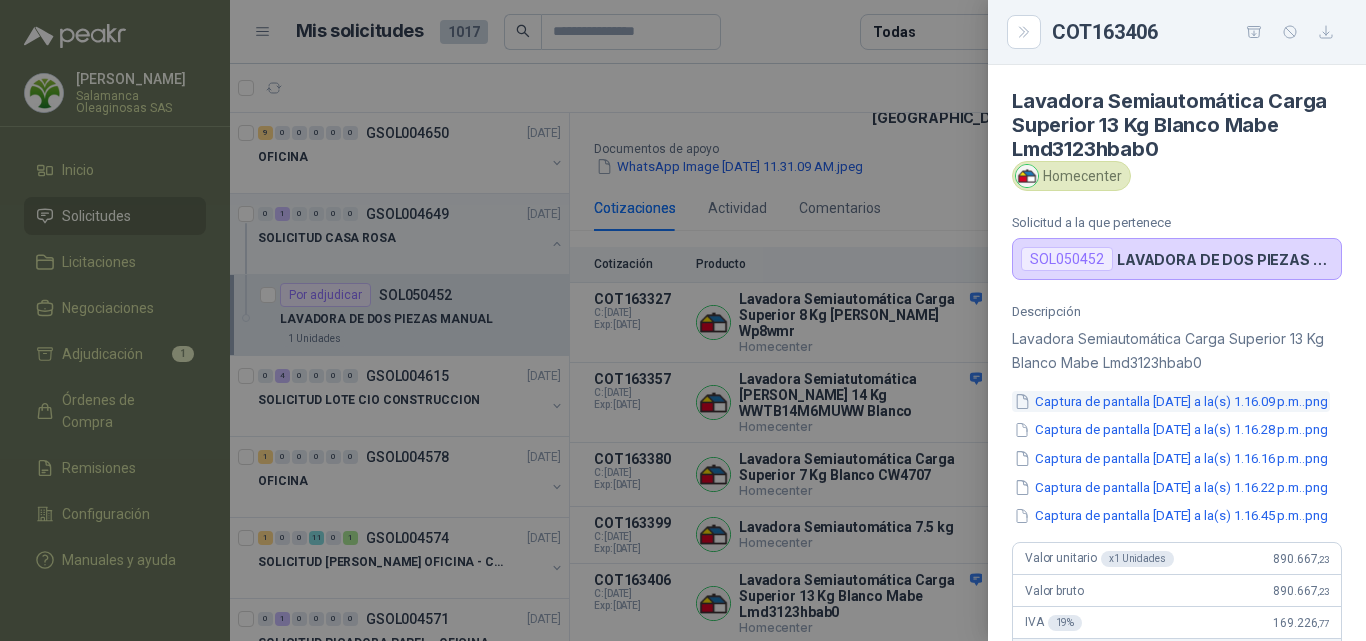 click on "Captura de pantalla [DATE] a la(s) 1.16.09 p.m..png" at bounding box center [1171, 401] 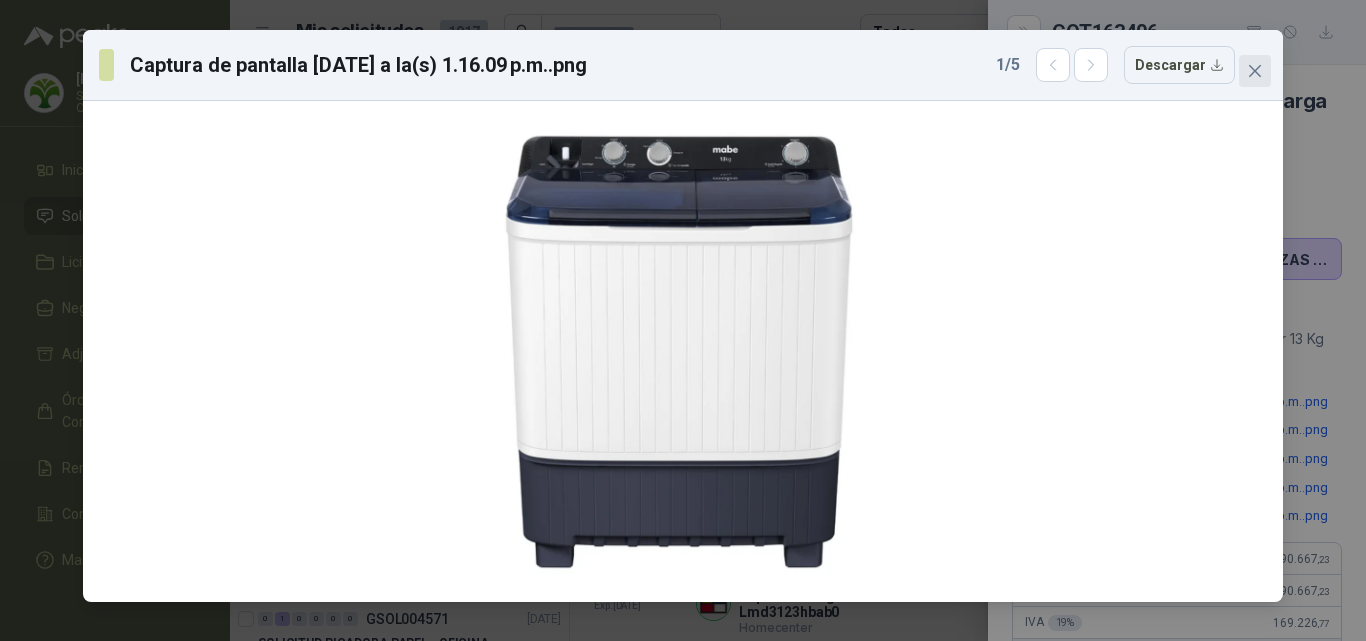 click 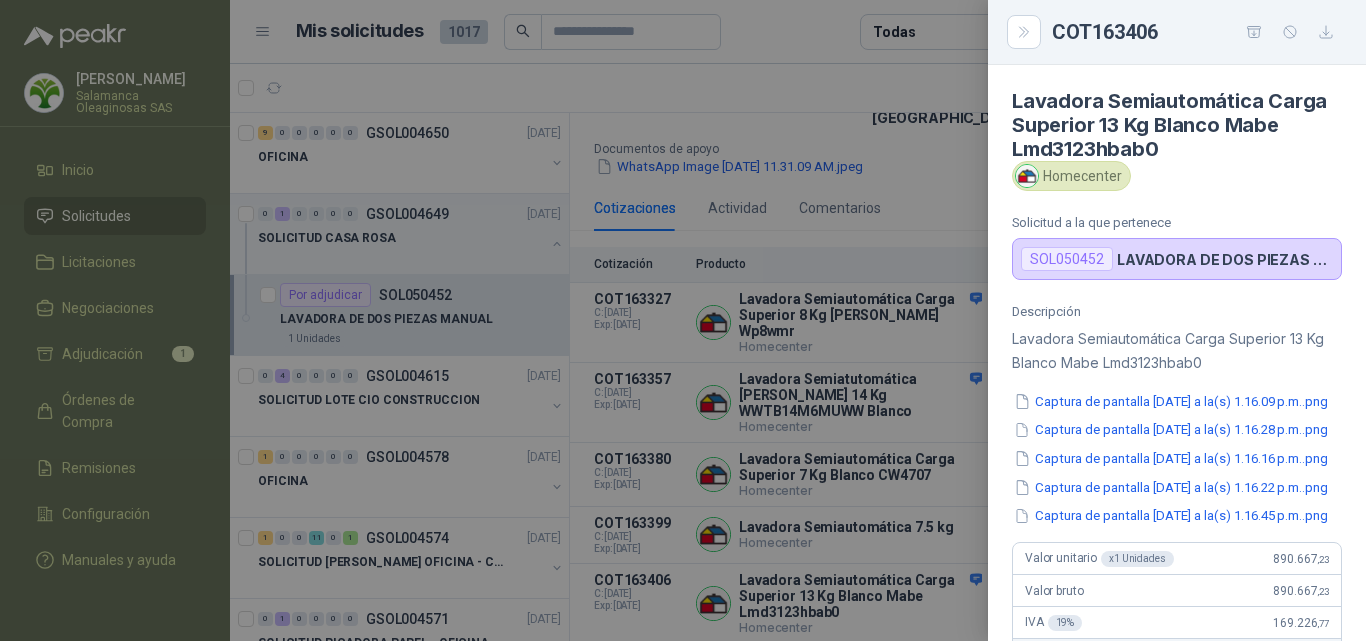 click at bounding box center [683, 320] 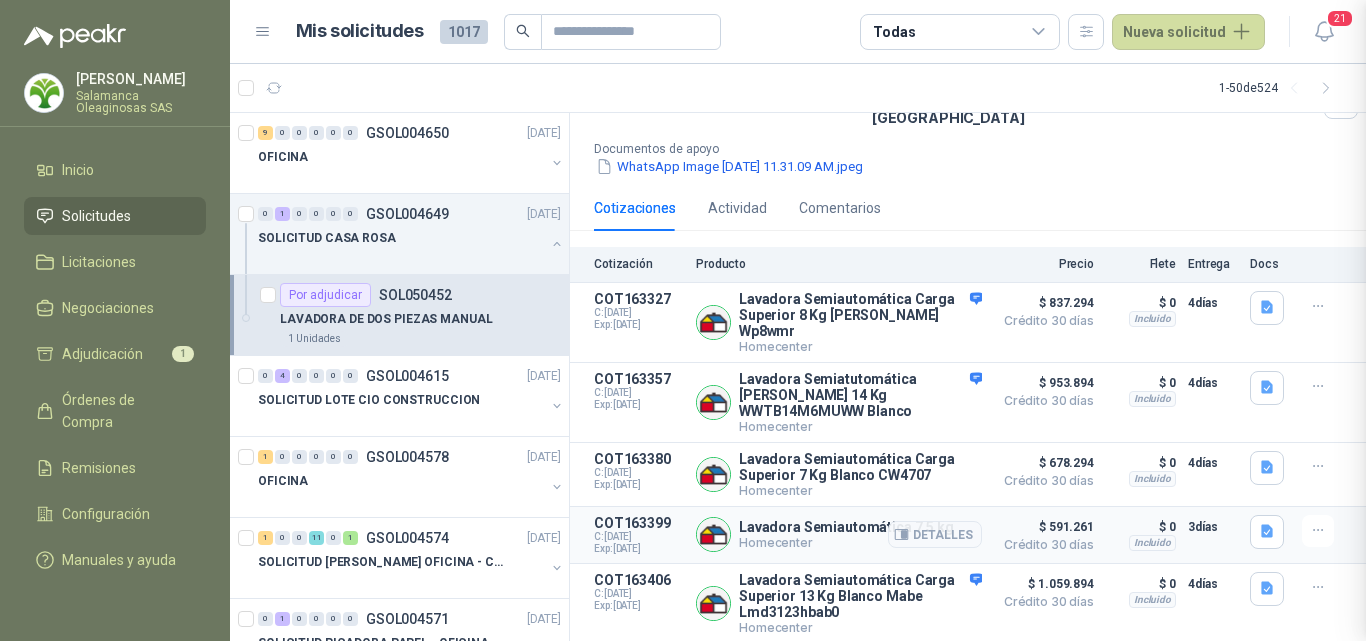 type 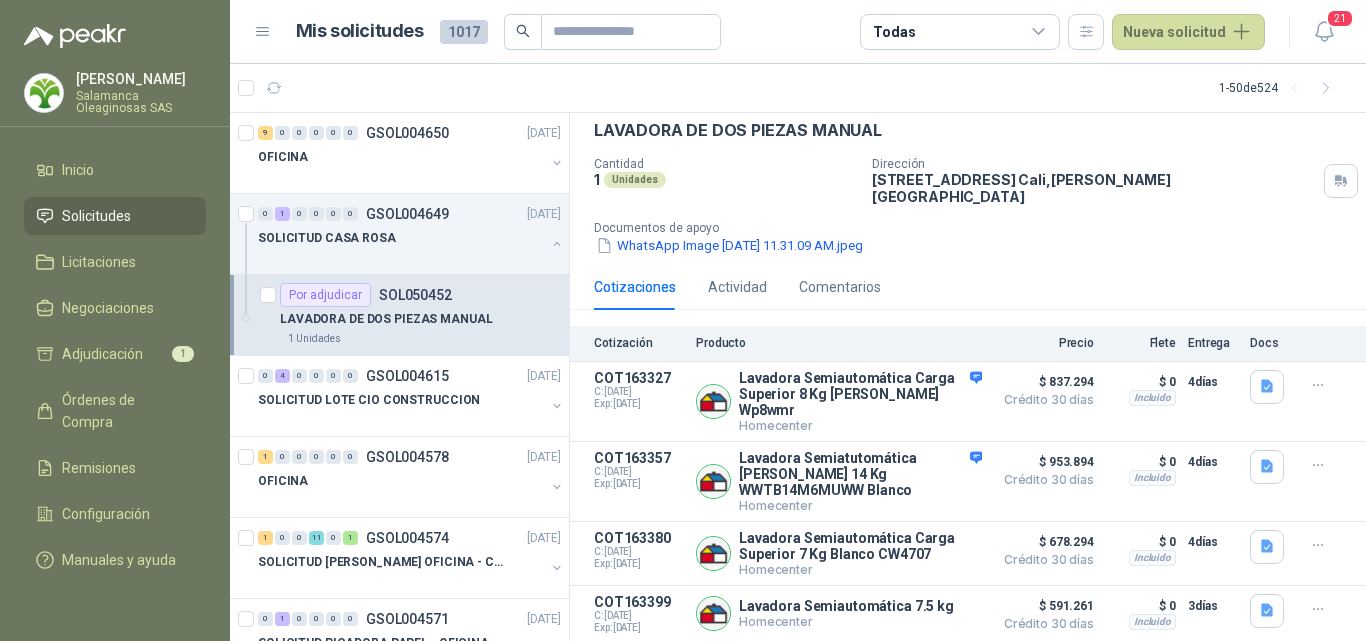 scroll, scrollTop: 0, scrollLeft: 0, axis: both 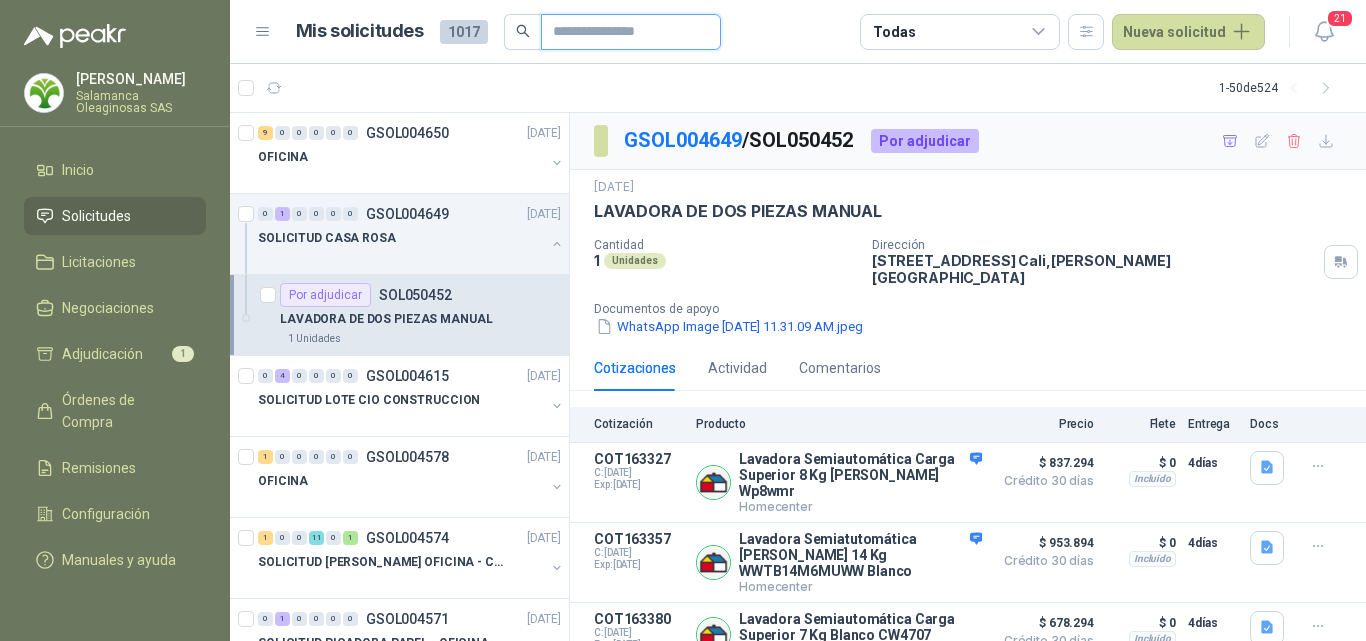 click at bounding box center (623, 32) 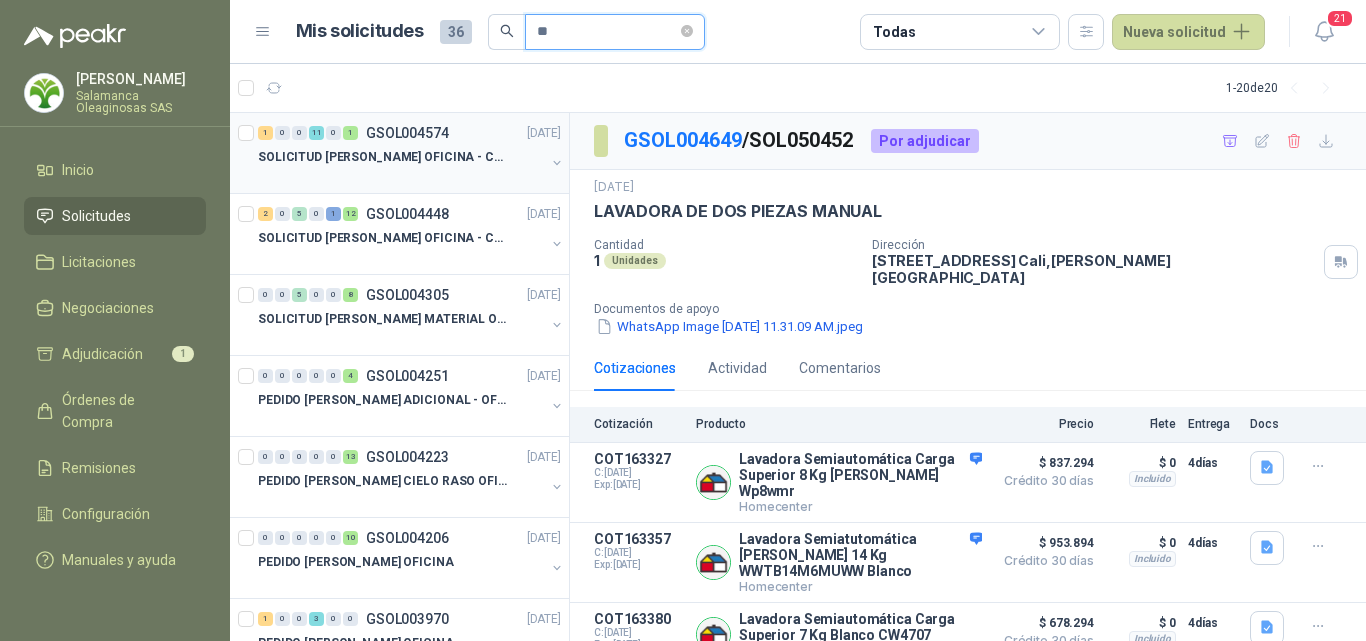 type on "**" 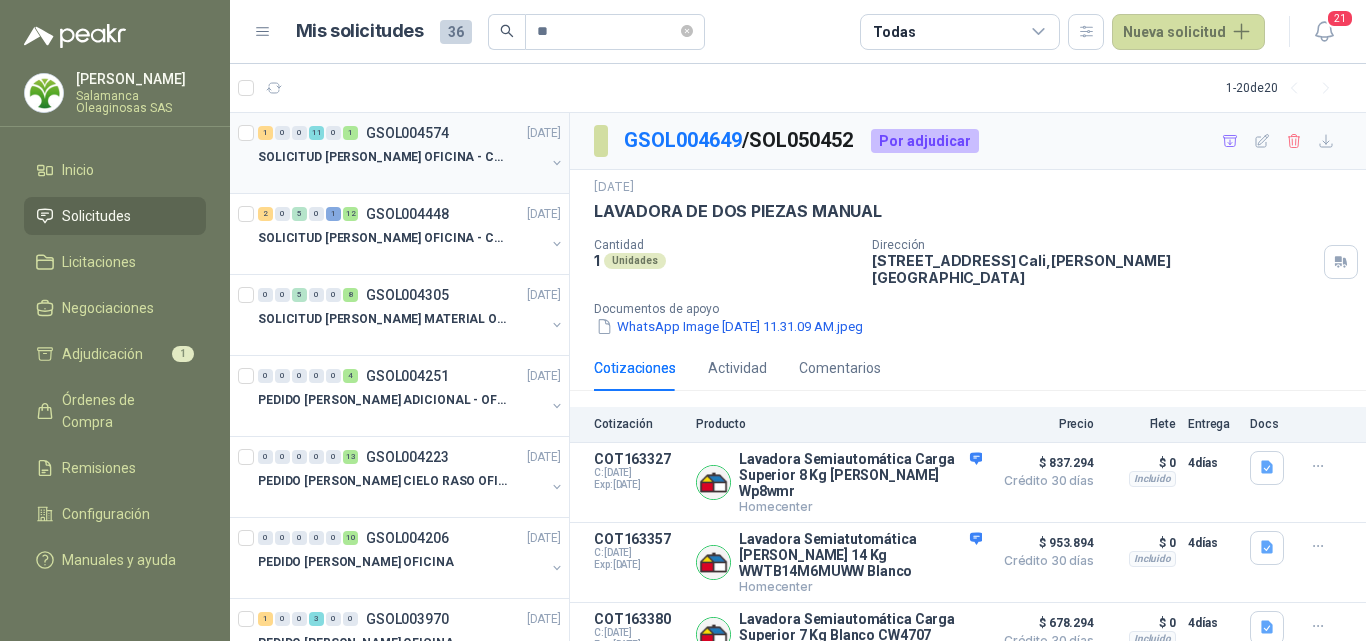 click on "SOLICITUD [PERSON_NAME] OFICINA - CALI" at bounding box center [382, 157] 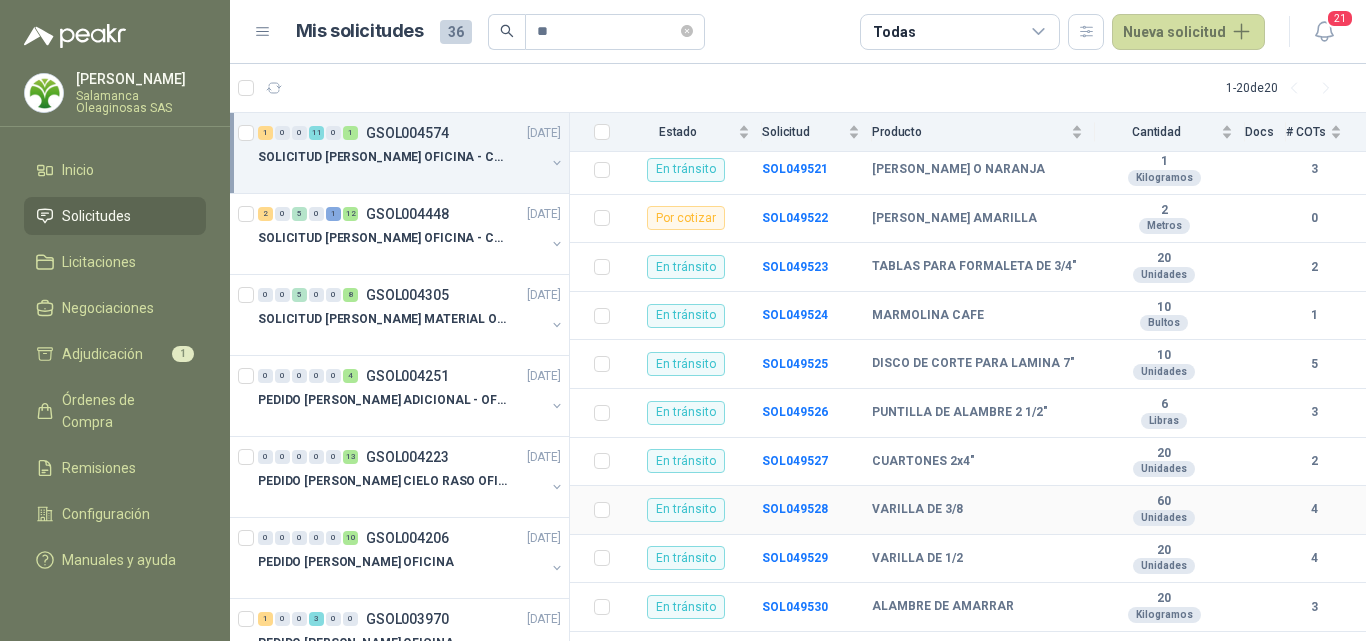 scroll, scrollTop: 407, scrollLeft: 0, axis: vertical 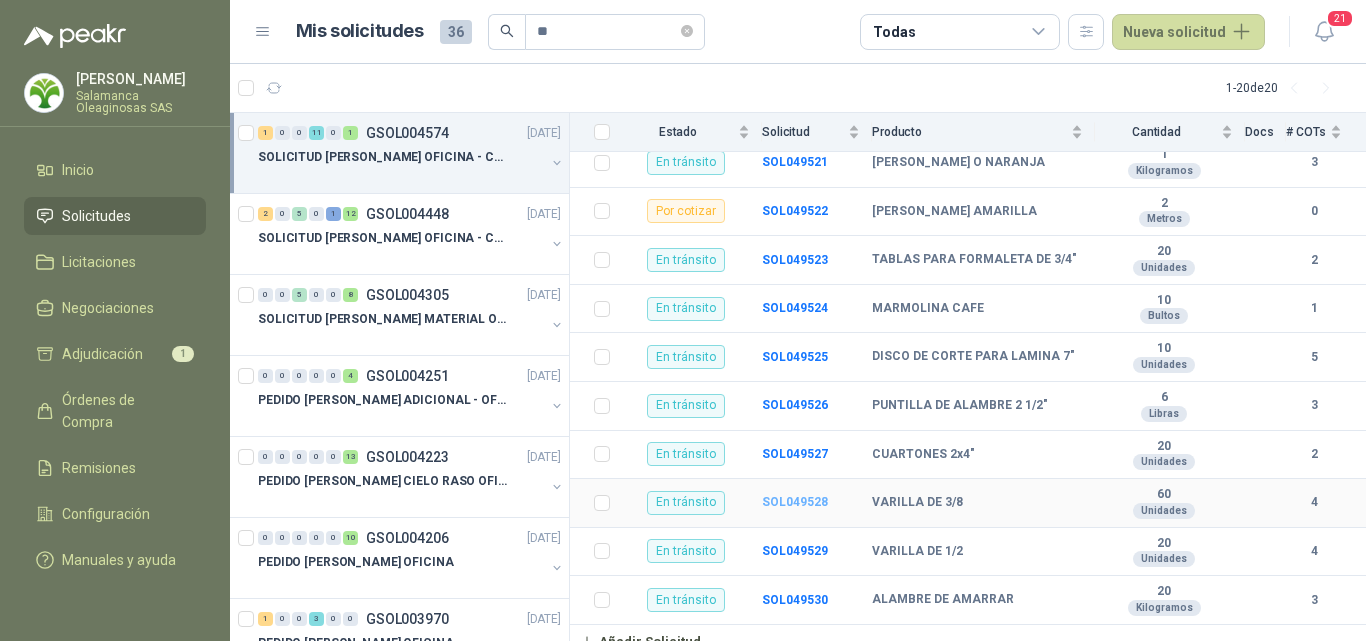 click on "SOL049528" at bounding box center (795, 502) 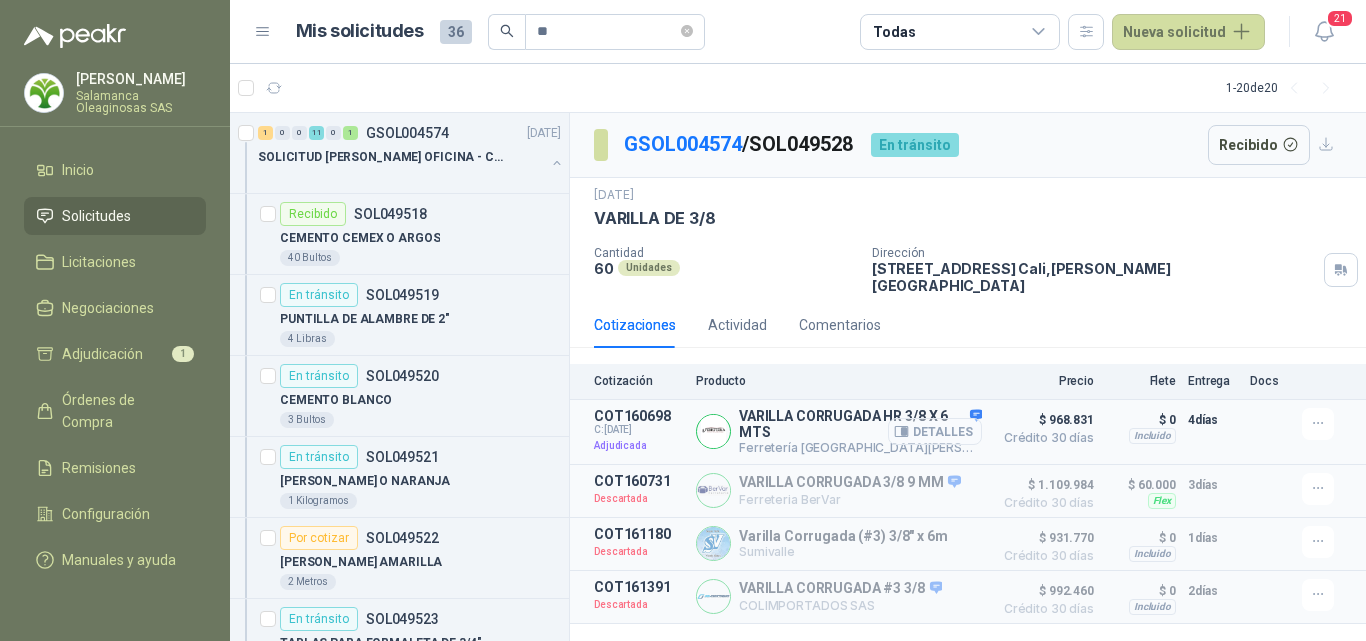 click on "Detalles" at bounding box center [935, 431] 